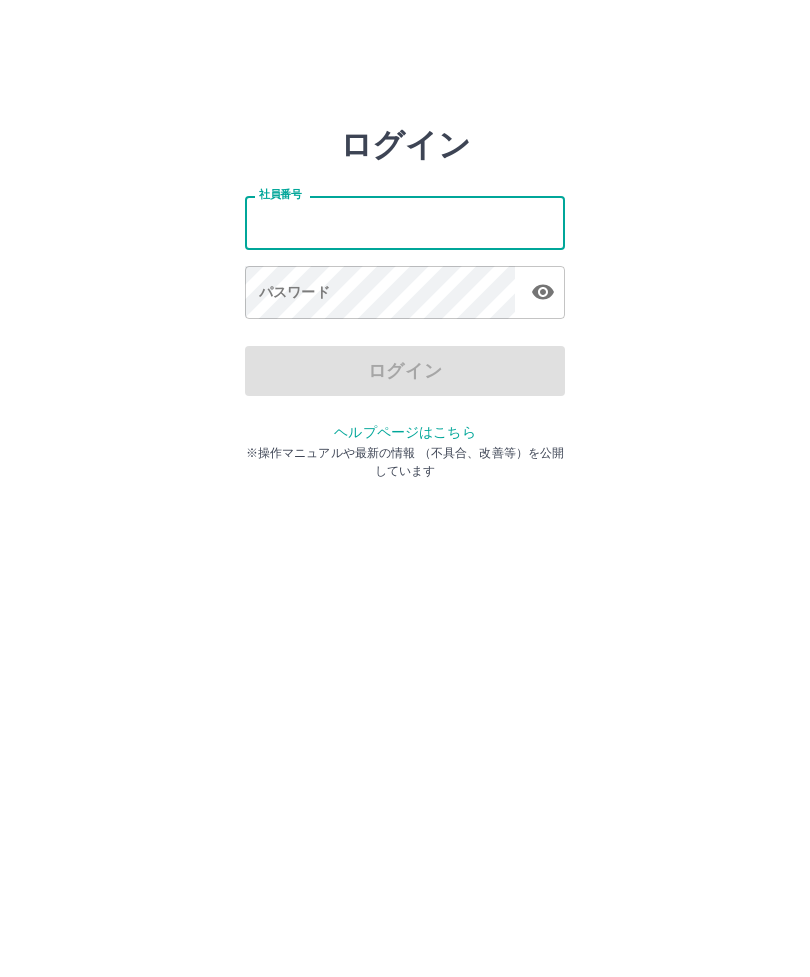 scroll, scrollTop: 0, scrollLeft: 0, axis: both 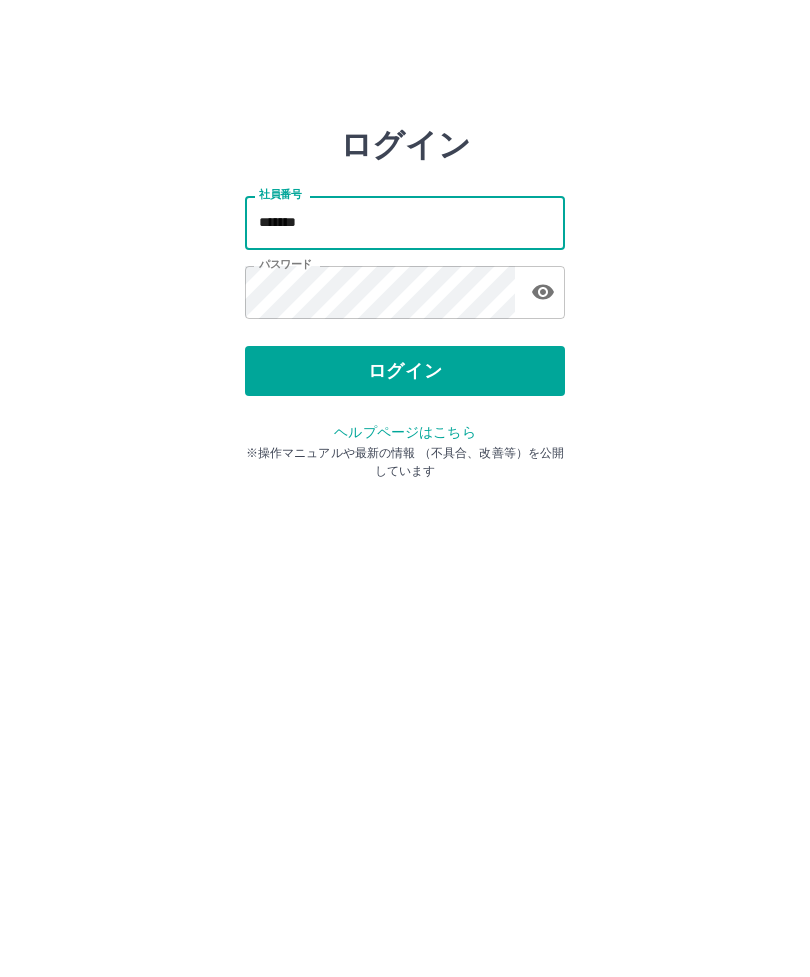 click on "*******" at bounding box center (405, 222) 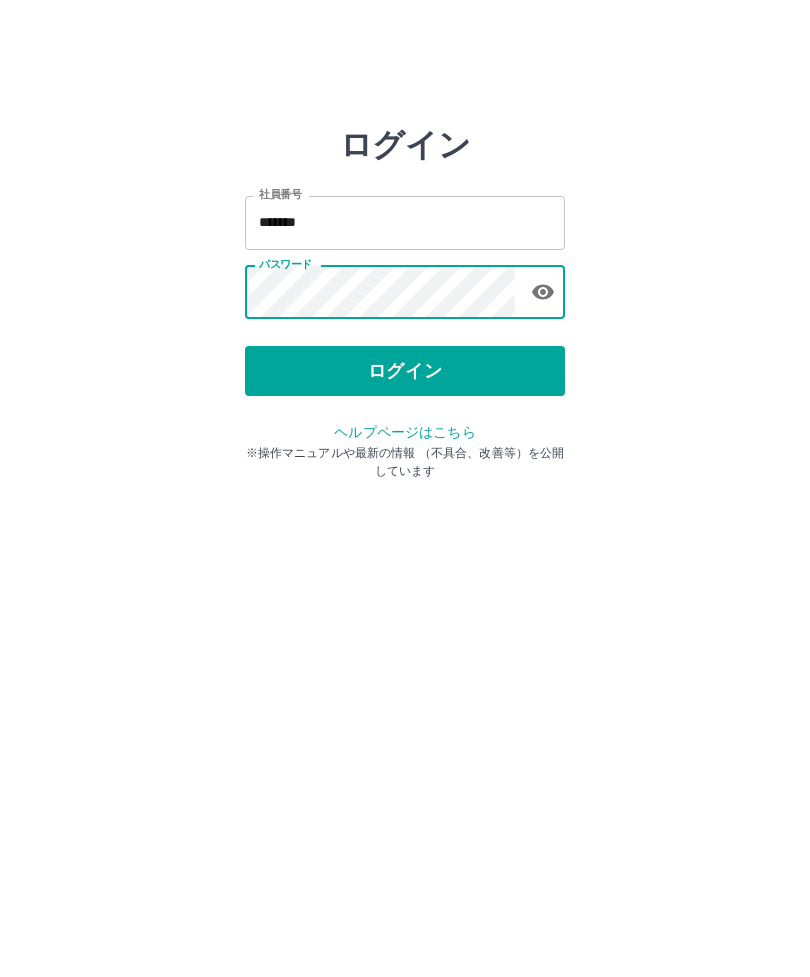 click 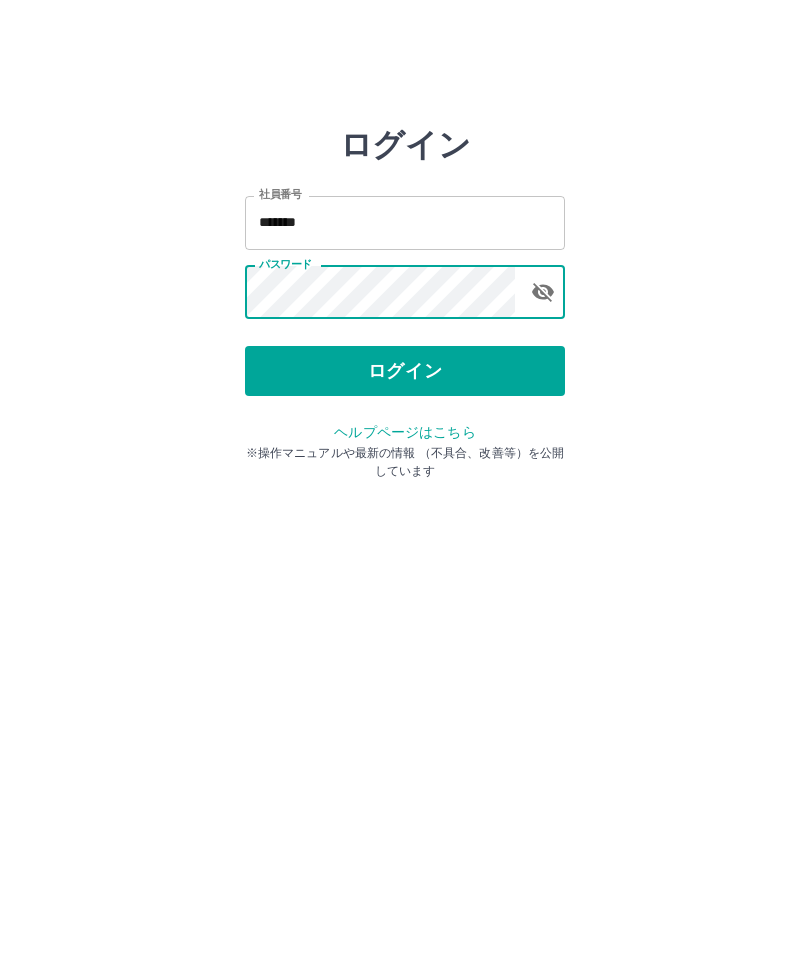 click on "ログイン" at bounding box center (405, 371) 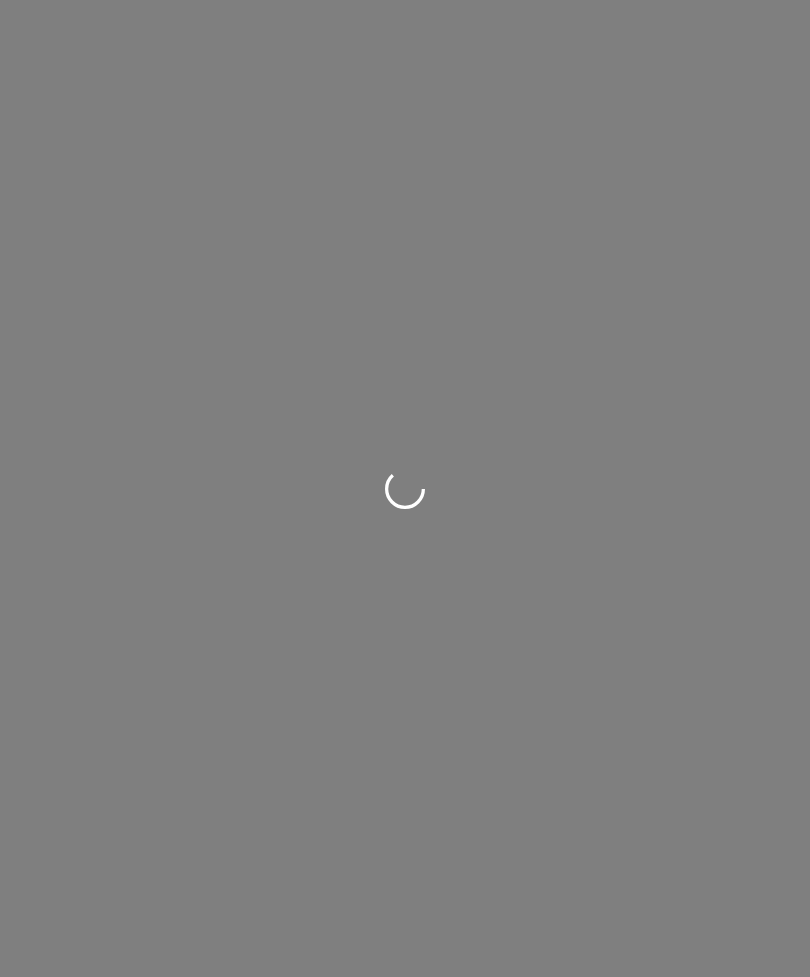 scroll, scrollTop: 0, scrollLeft: 0, axis: both 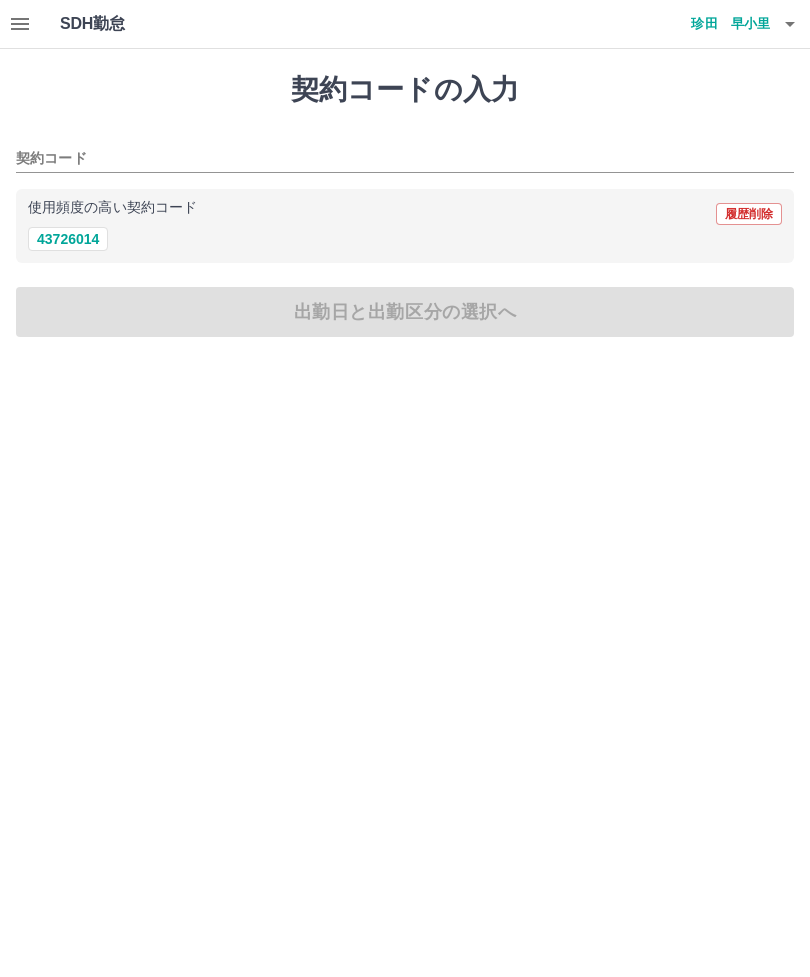 click on "43726014" at bounding box center [68, 239] 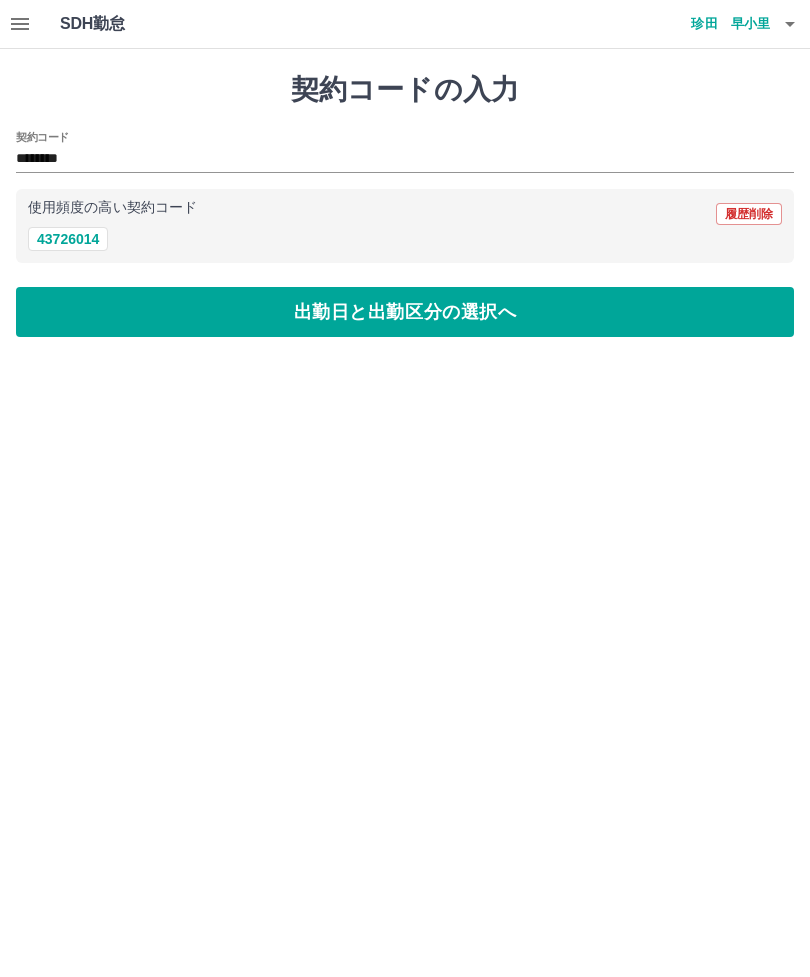 click on "出勤日と出勤区分の選択へ" at bounding box center [405, 312] 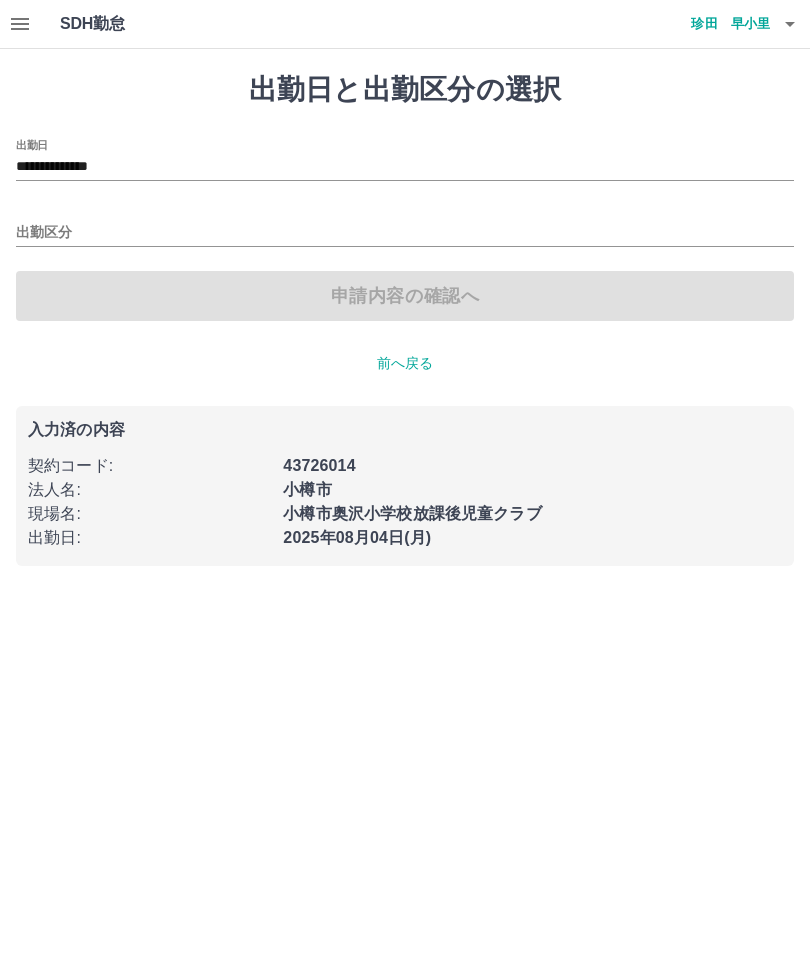 click on "**********" at bounding box center [405, 167] 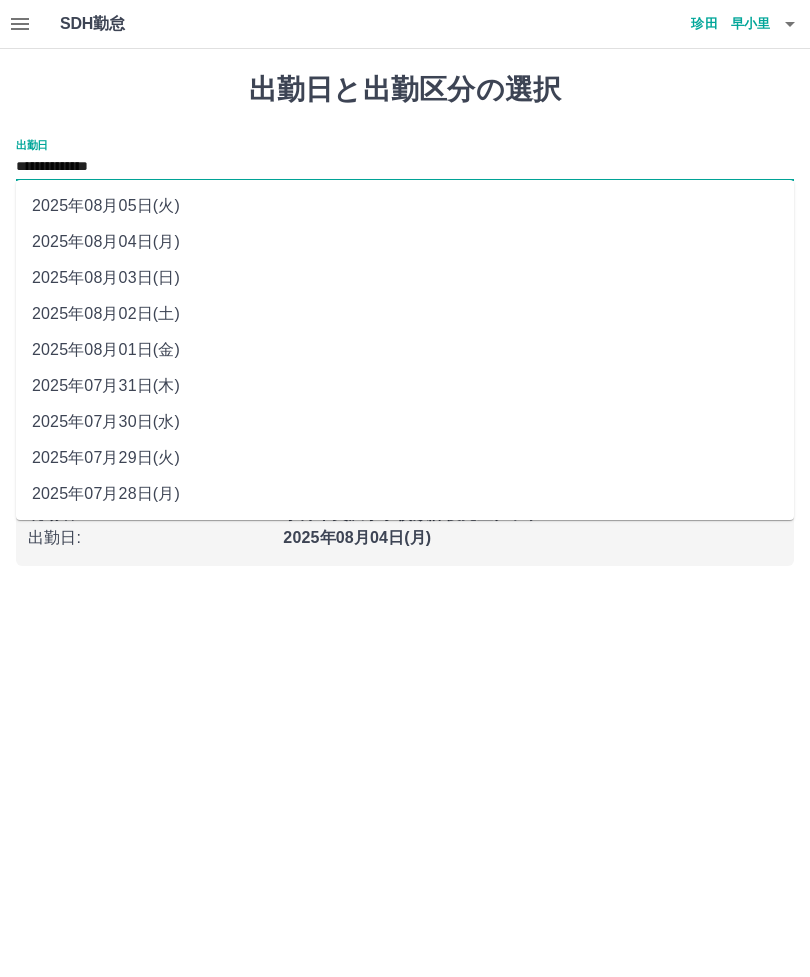 click on "2025年08月02日(土)" at bounding box center (405, 314) 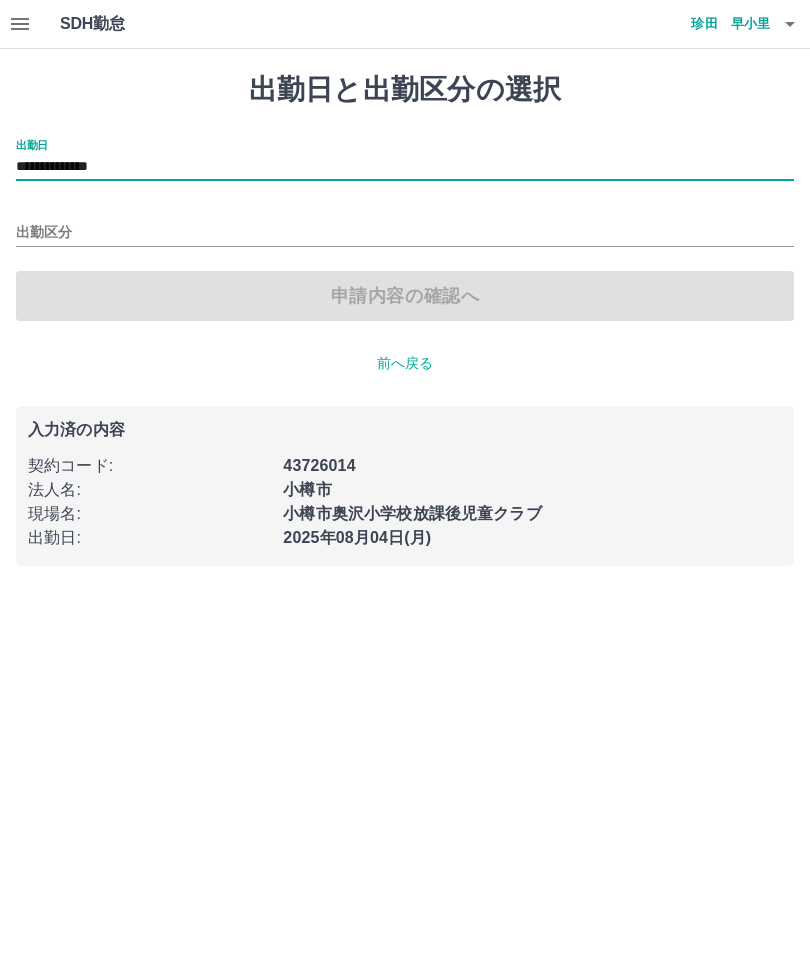 click on "出勤区分" at bounding box center (405, 233) 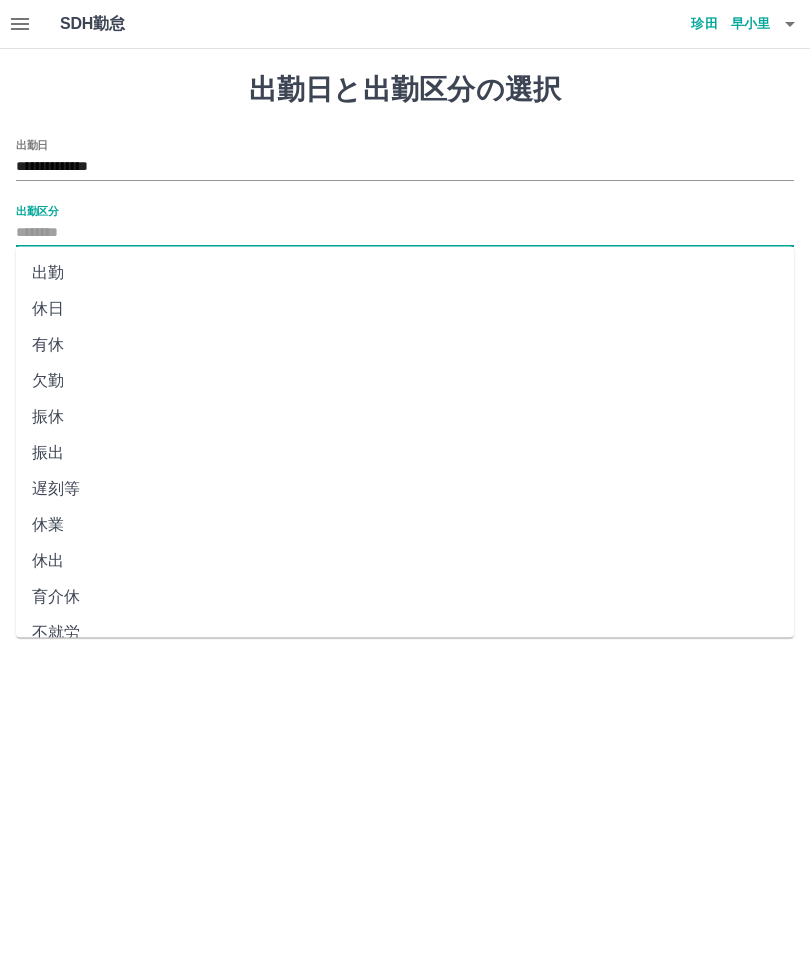 click on "休日" at bounding box center (405, 309) 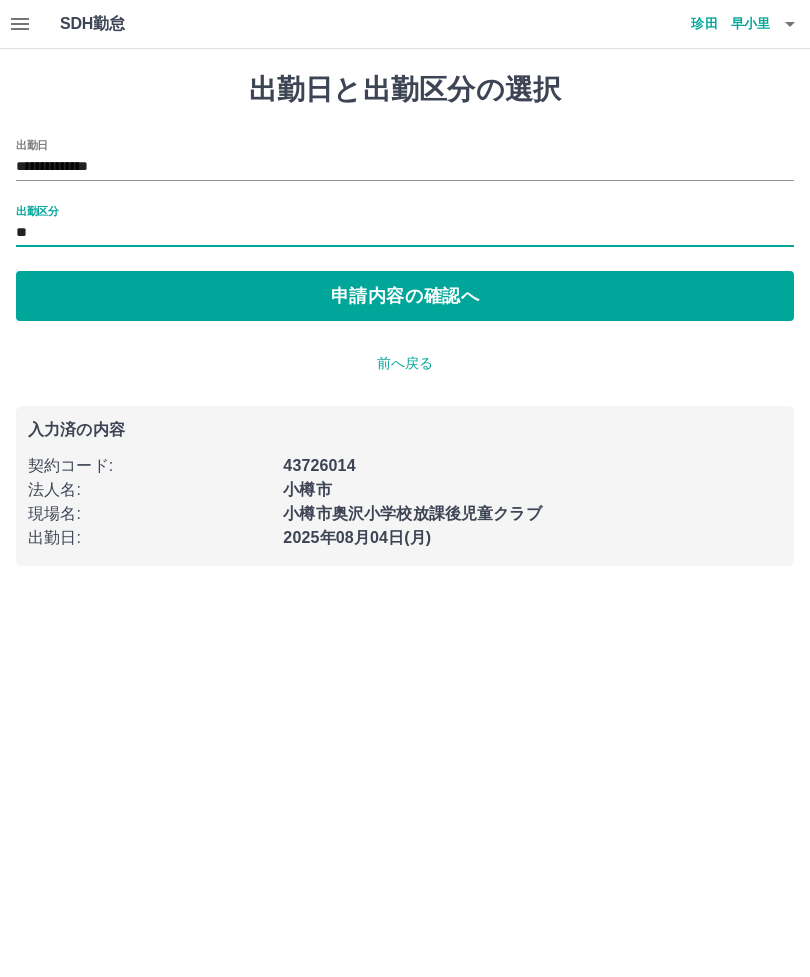 click on "申請内容の確認へ" at bounding box center (405, 296) 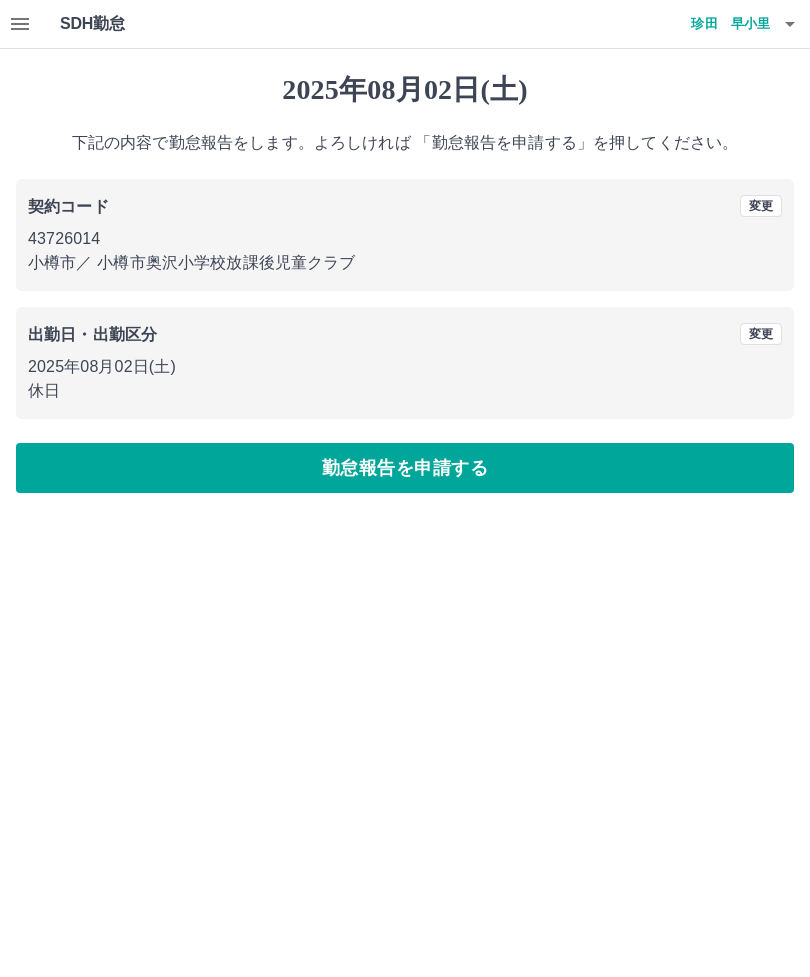 click on "勤怠報告を申請する" at bounding box center [405, 468] 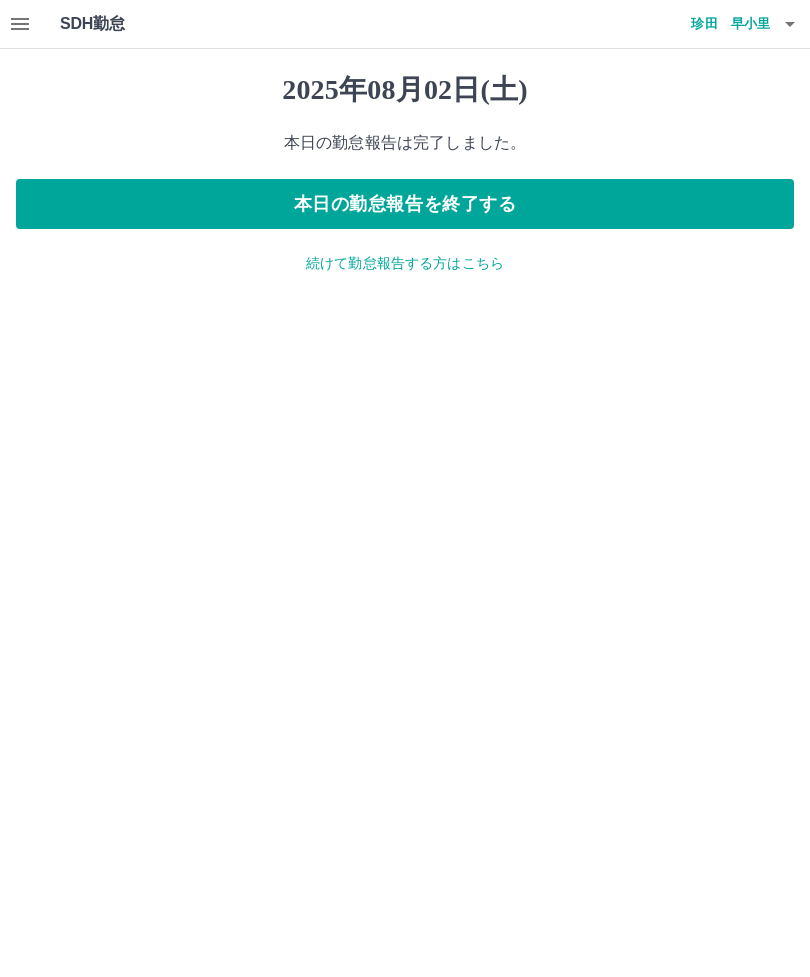 click on "続けて勤怠報告する方はこちら" at bounding box center (405, 263) 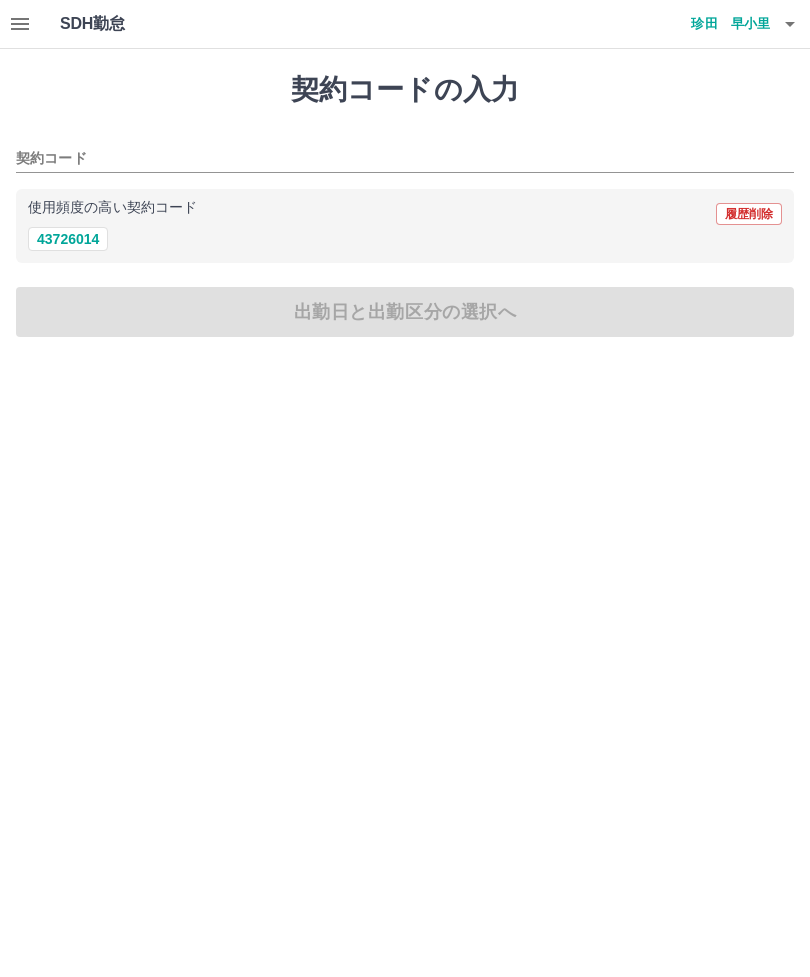 click on "43726014" at bounding box center (68, 239) 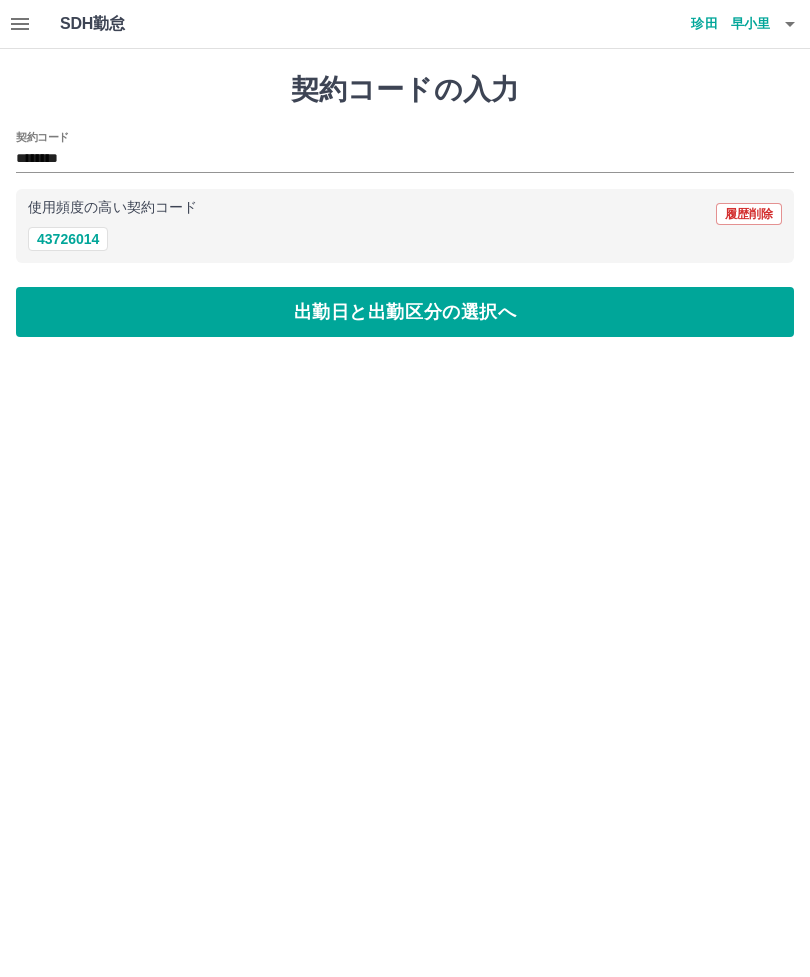 click on "出勤日と出勤区分の選択へ" at bounding box center [405, 312] 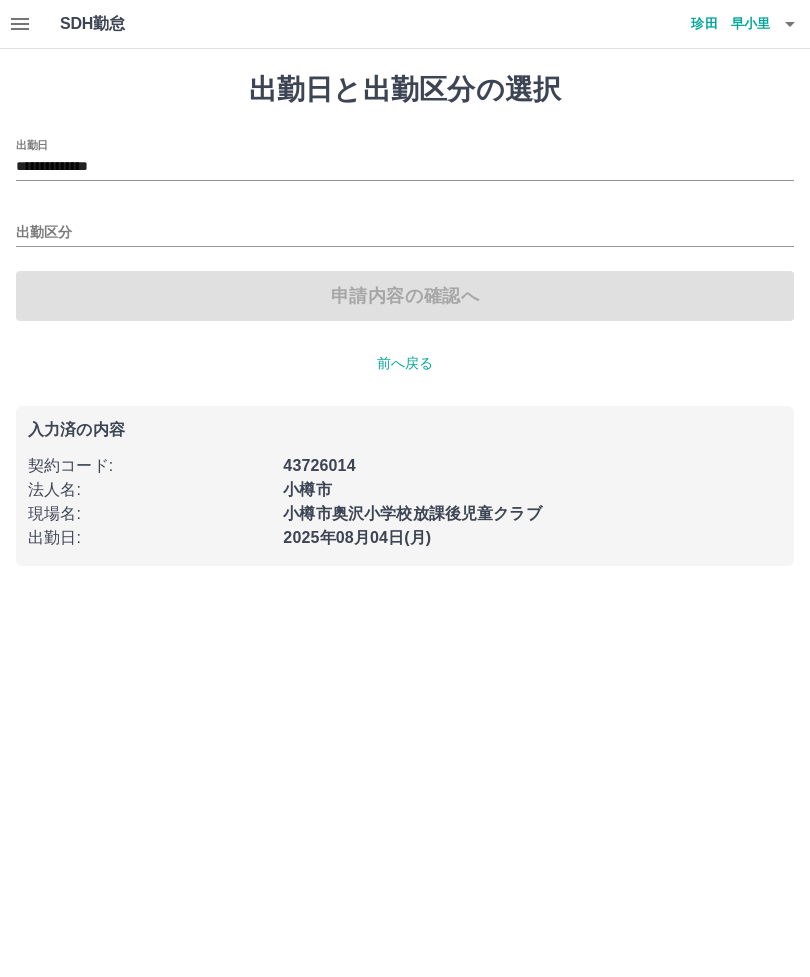 click on "出勤区分" at bounding box center [405, 233] 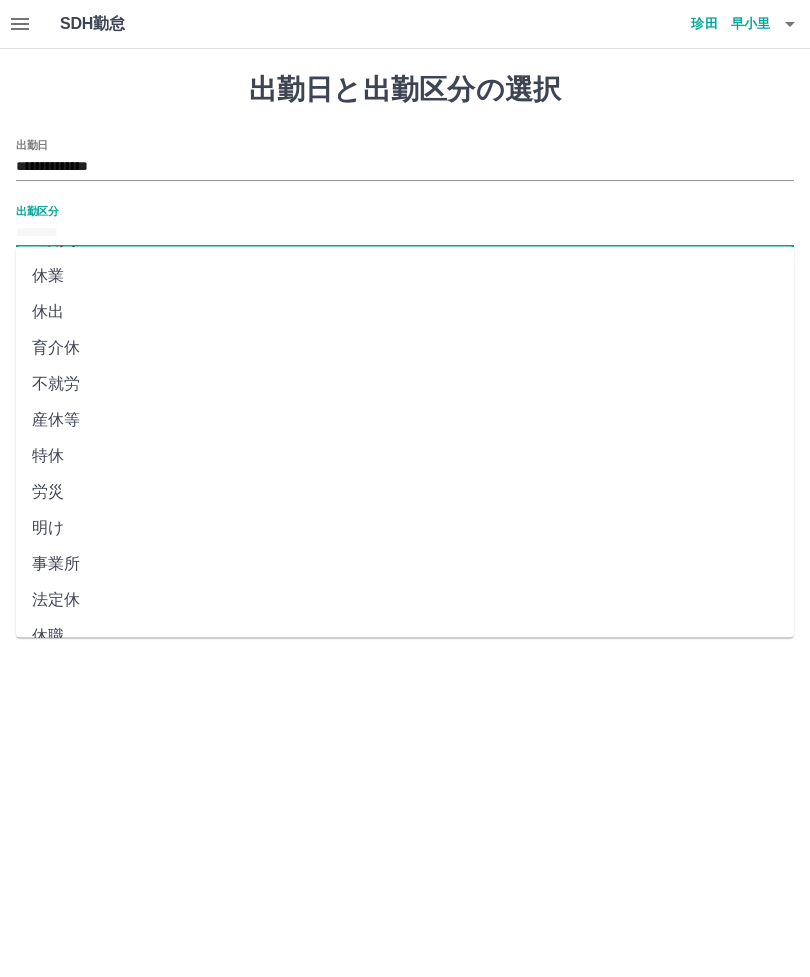 scroll, scrollTop: 248, scrollLeft: 0, axis: vertical 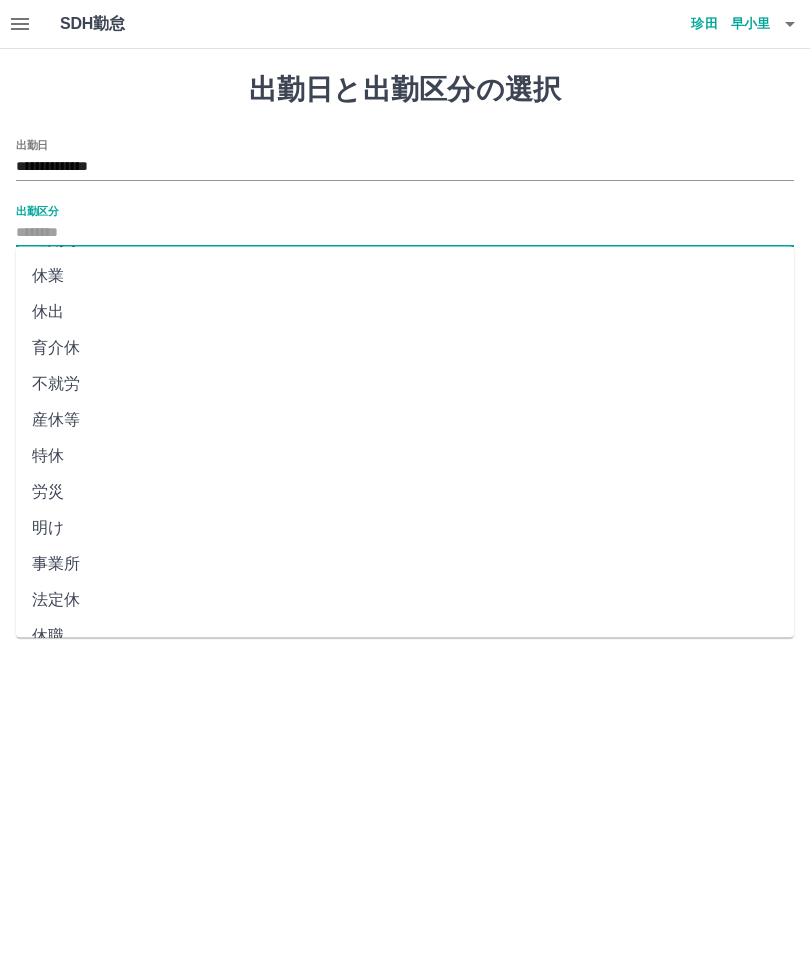 click on "法定休" at bounding box center [405, 601] 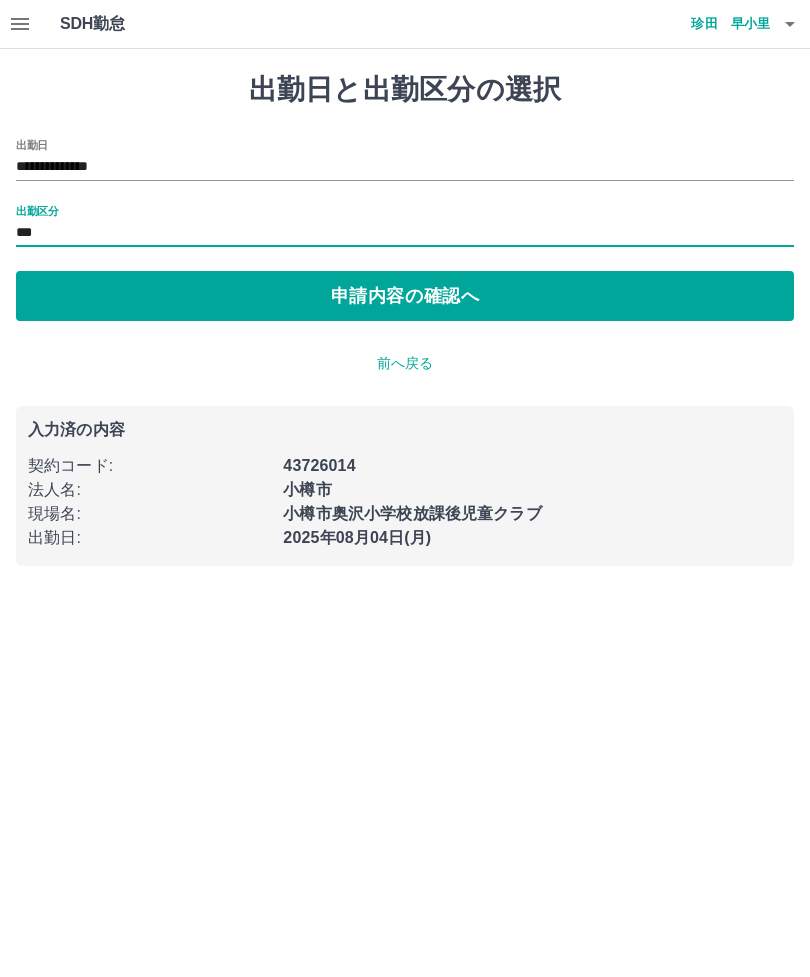 click on "申請内容の確認へ" at bounding box center (405, 296) 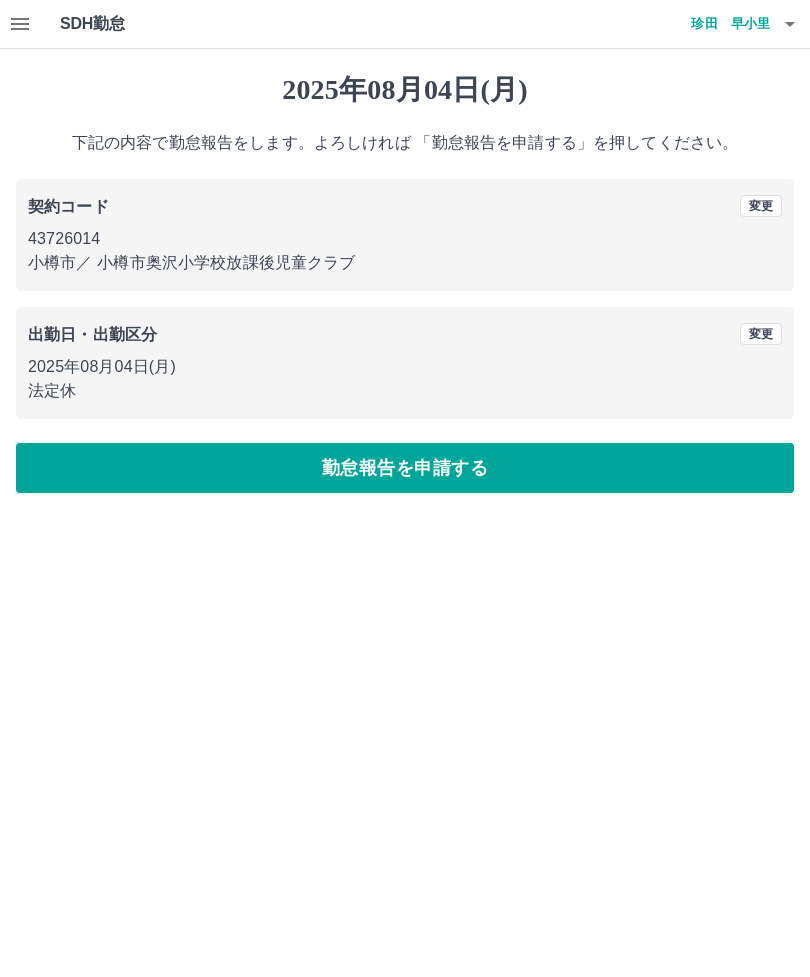 click on "変更" at bounding box center [761, 334] 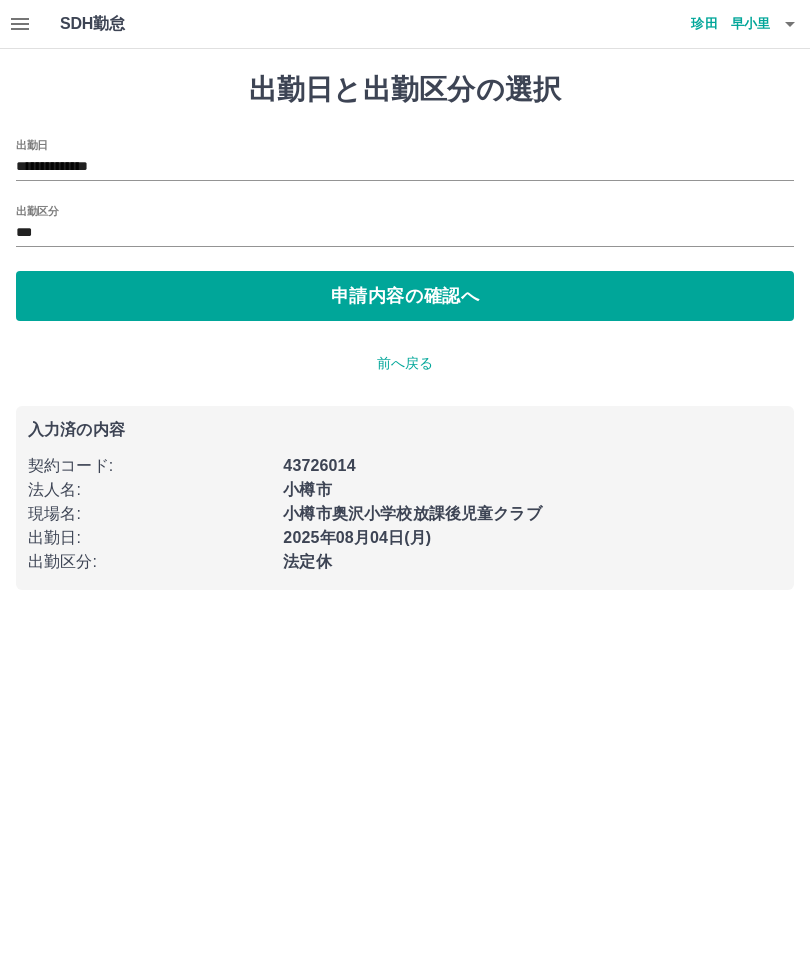 click on "**********" at bounding box center (405, 167) 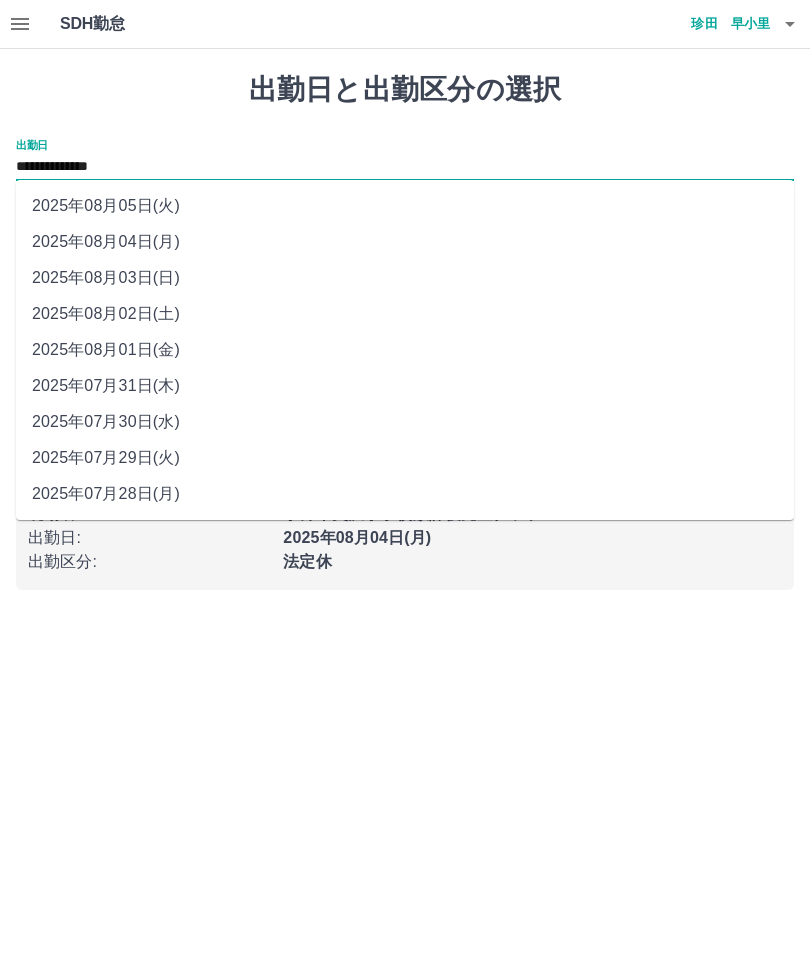 click on "2025年08月03日(日)" at bounding box center [405, 278] 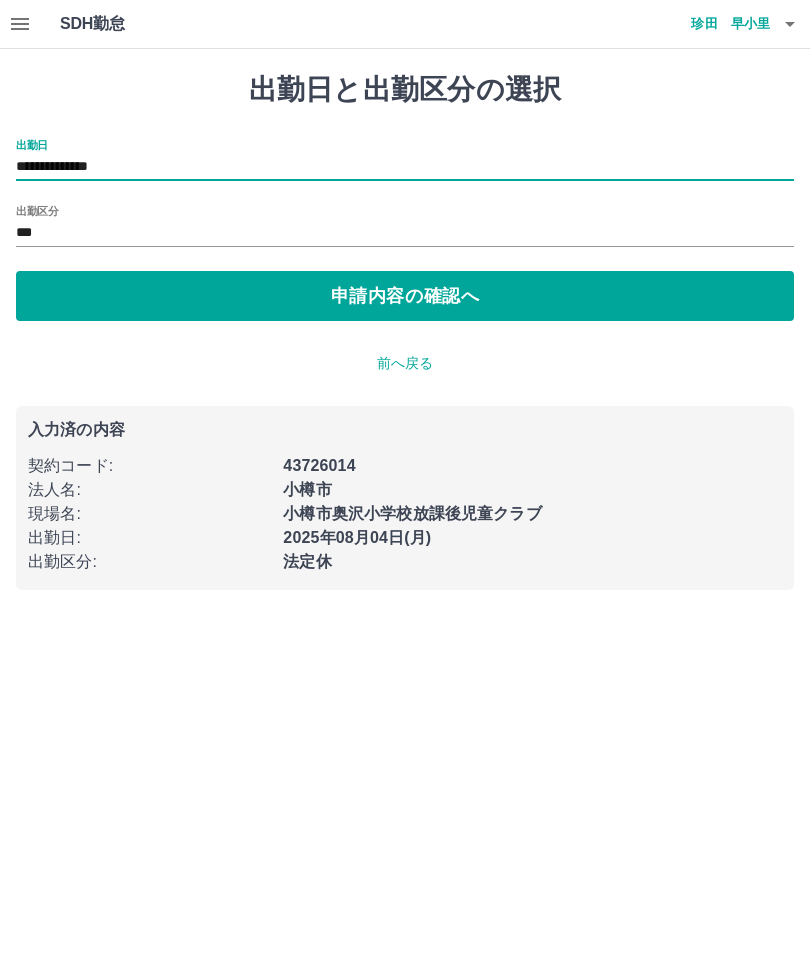 click on "申請内容の確認へ" at bounding box center (405, 296) 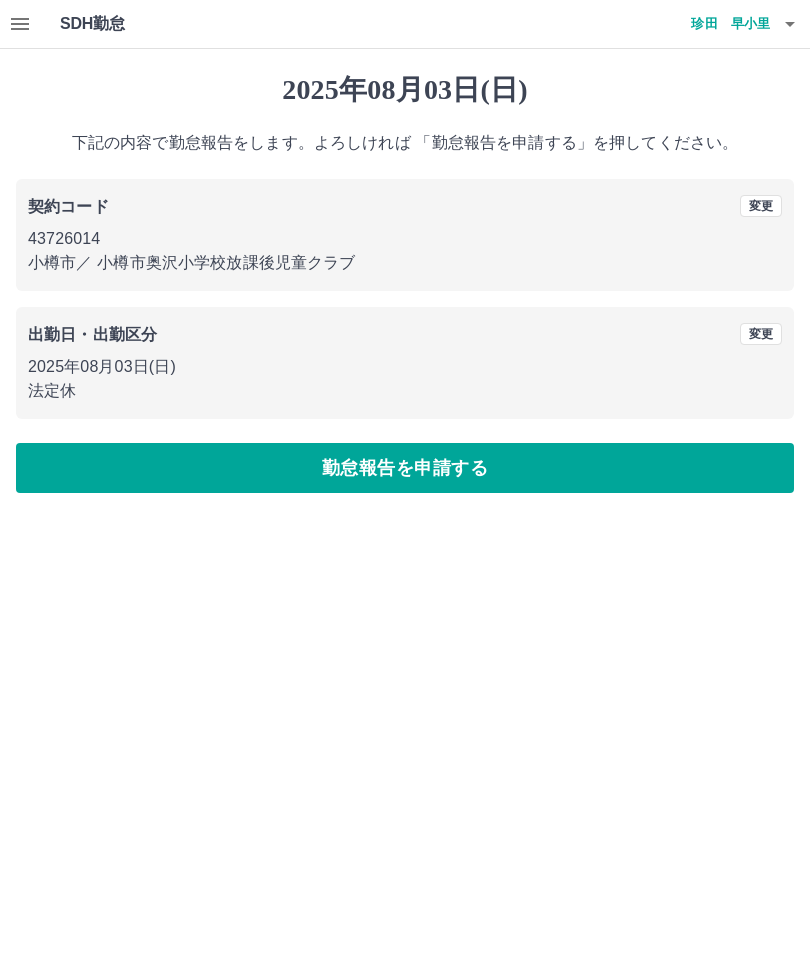 click on "勤怠報告を申請する" at bounding box center (405, 468) 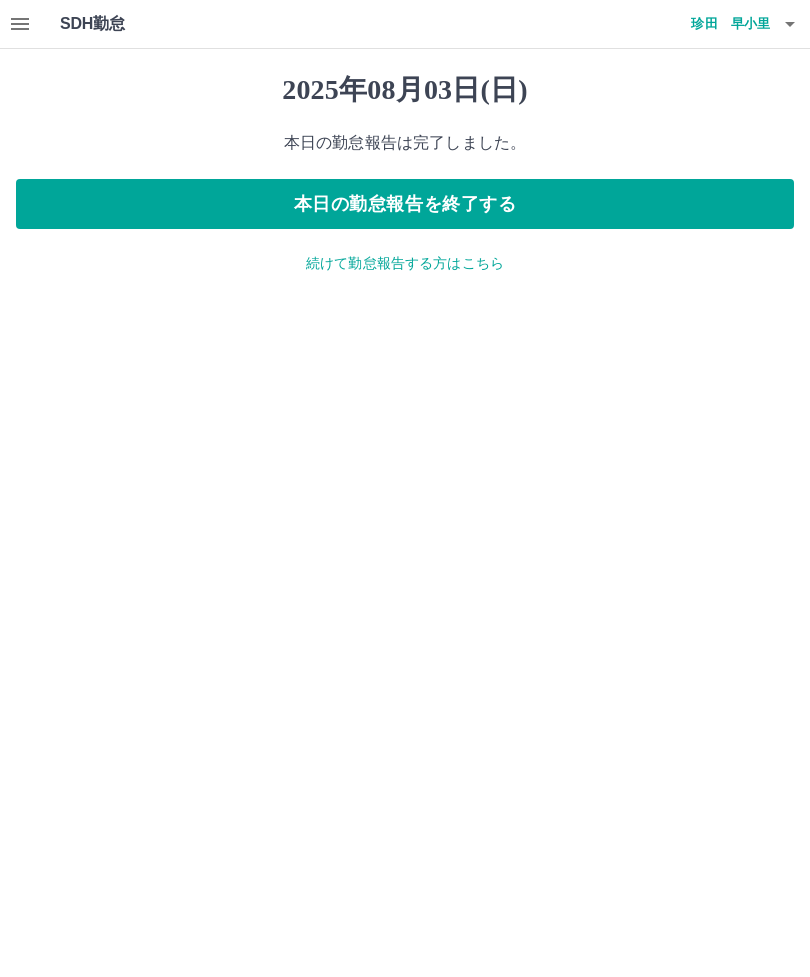 click on "続けて勤怠報告する方はこちら" at bounding box center (405, 263) 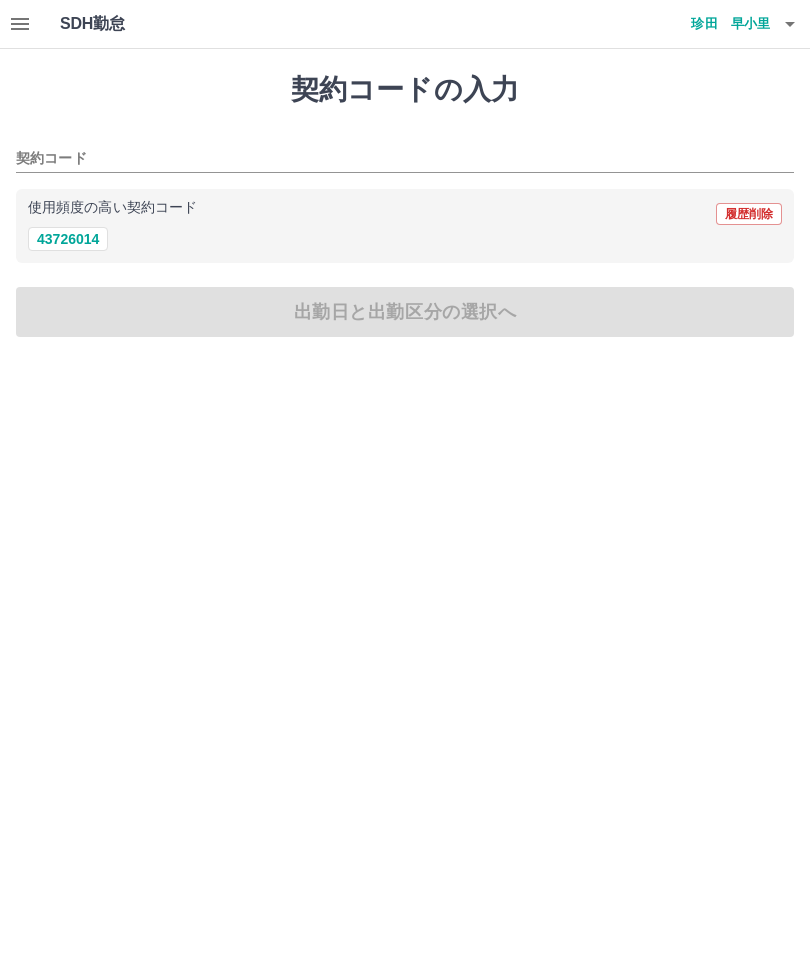 click on "43726014" at bounding box center (68, 239) 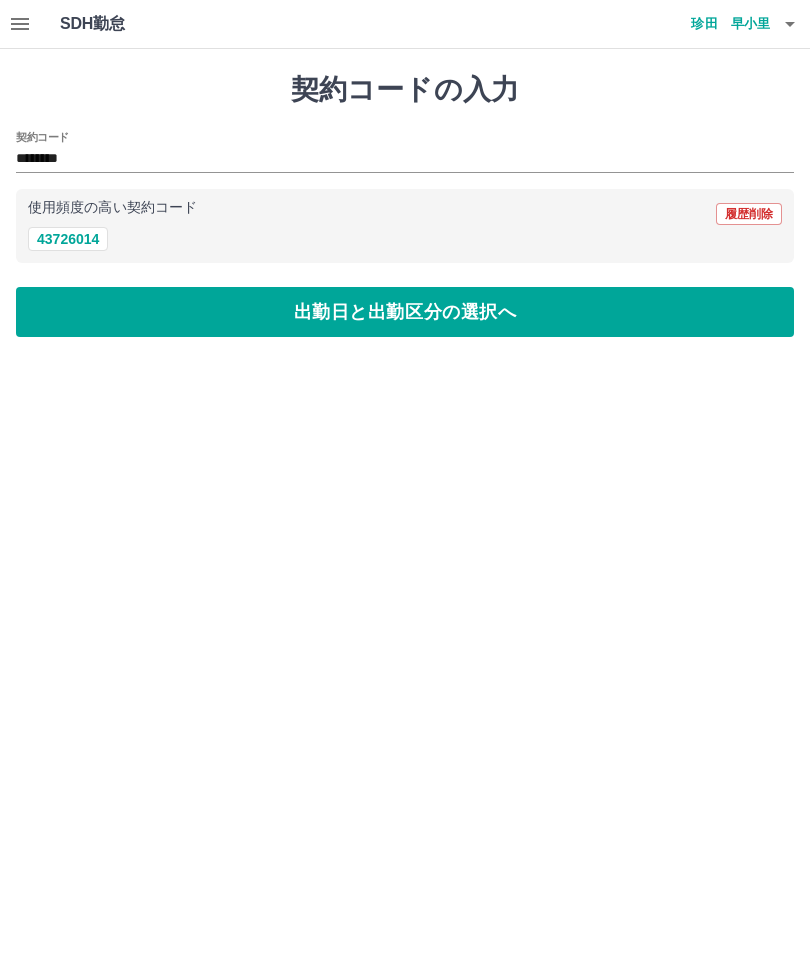 click on "出勤日と出勤区分の選択へ" at bounding box center [405, 312] 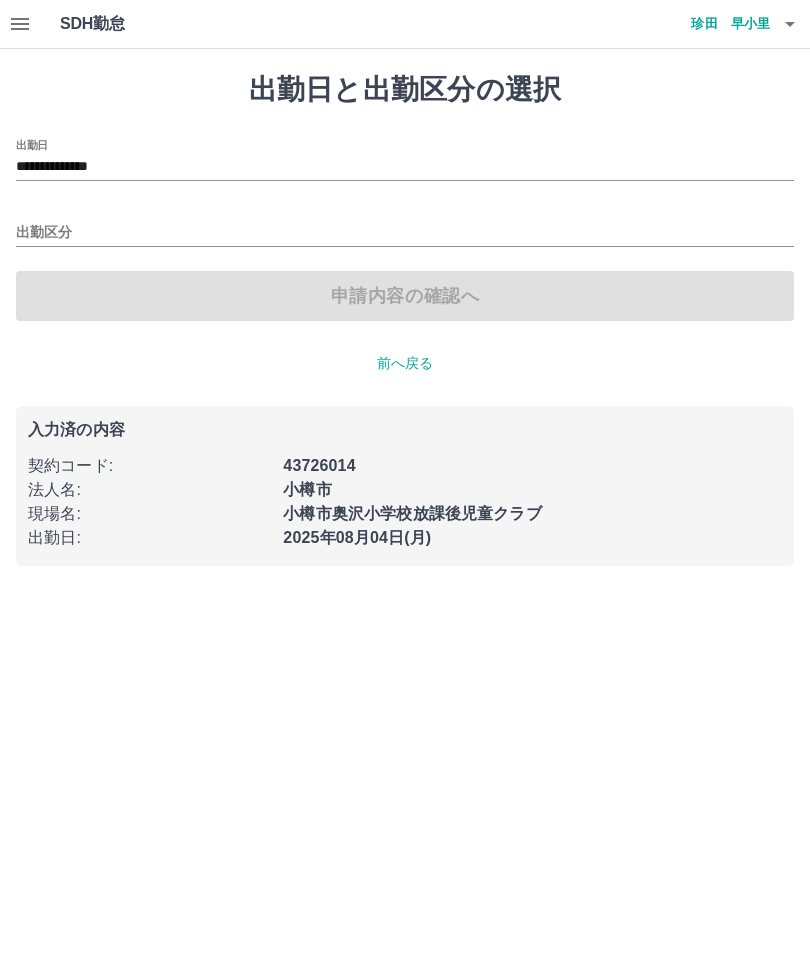 click on "出勤区分" at bounding box center (405, 233) 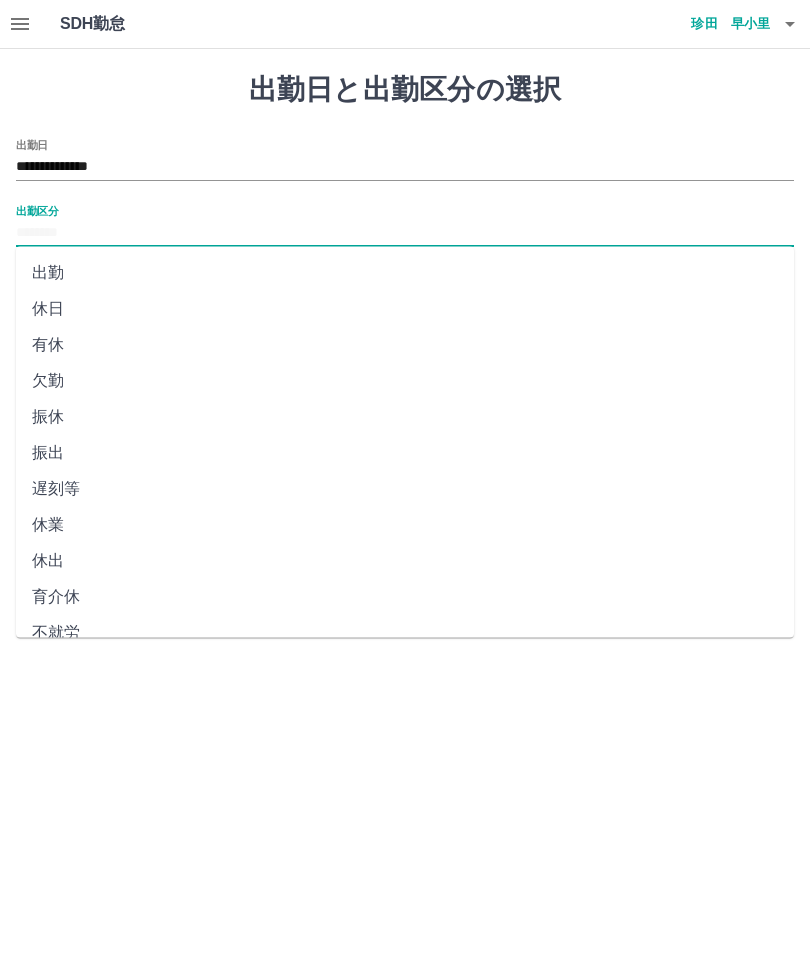 click on "出勤" at bounding box center (405, 273) 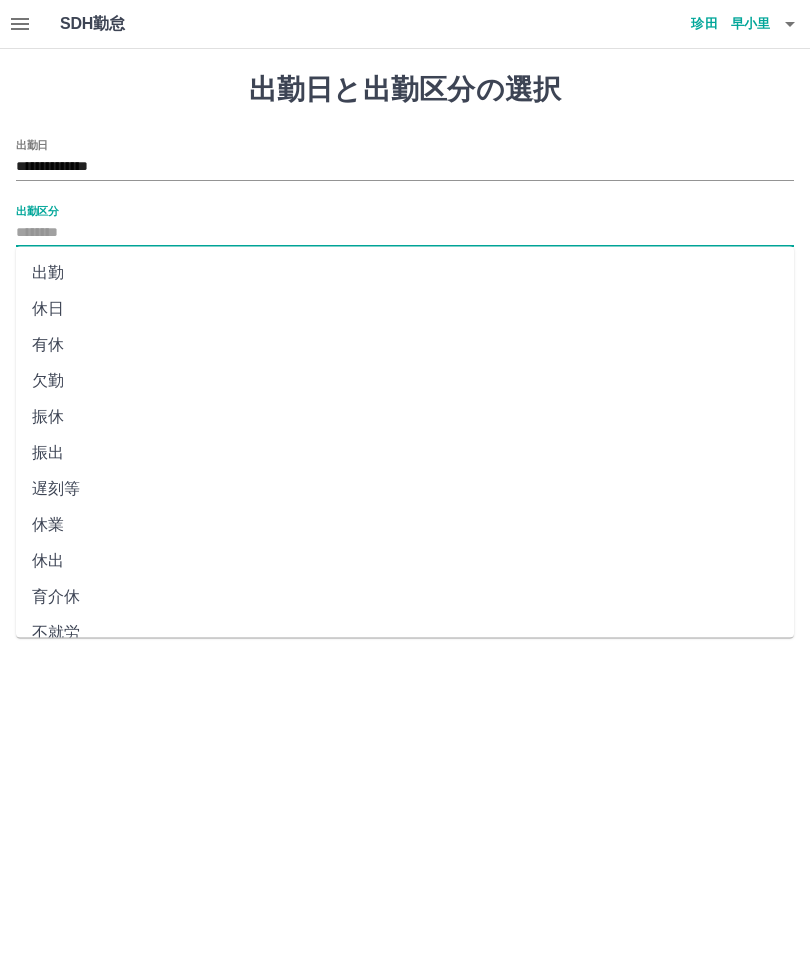 type on "**" 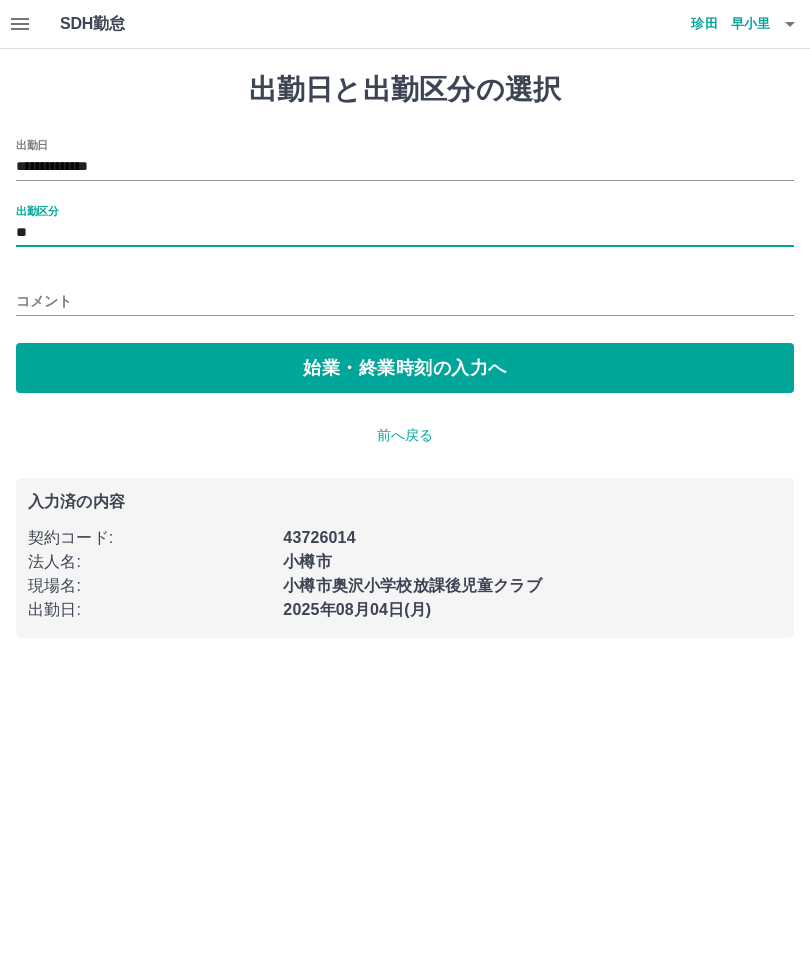 click on "始業・終業時刻の入力へ" at bounding box center (405, 368) 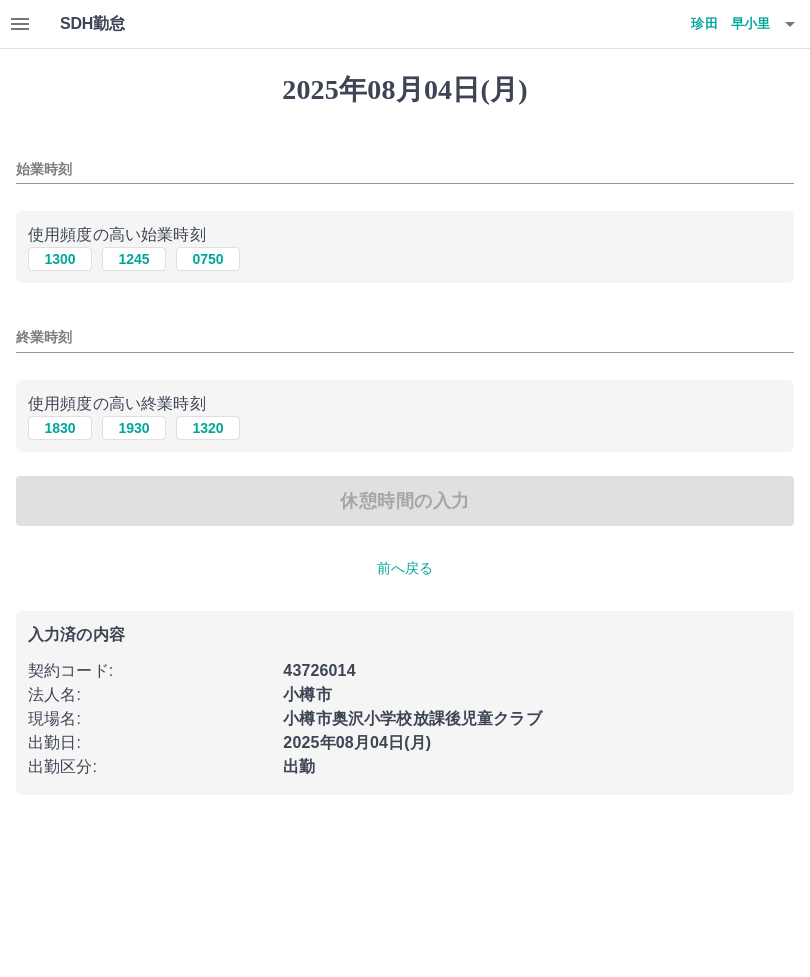 click on "1245" at bounding box center (134, 259) 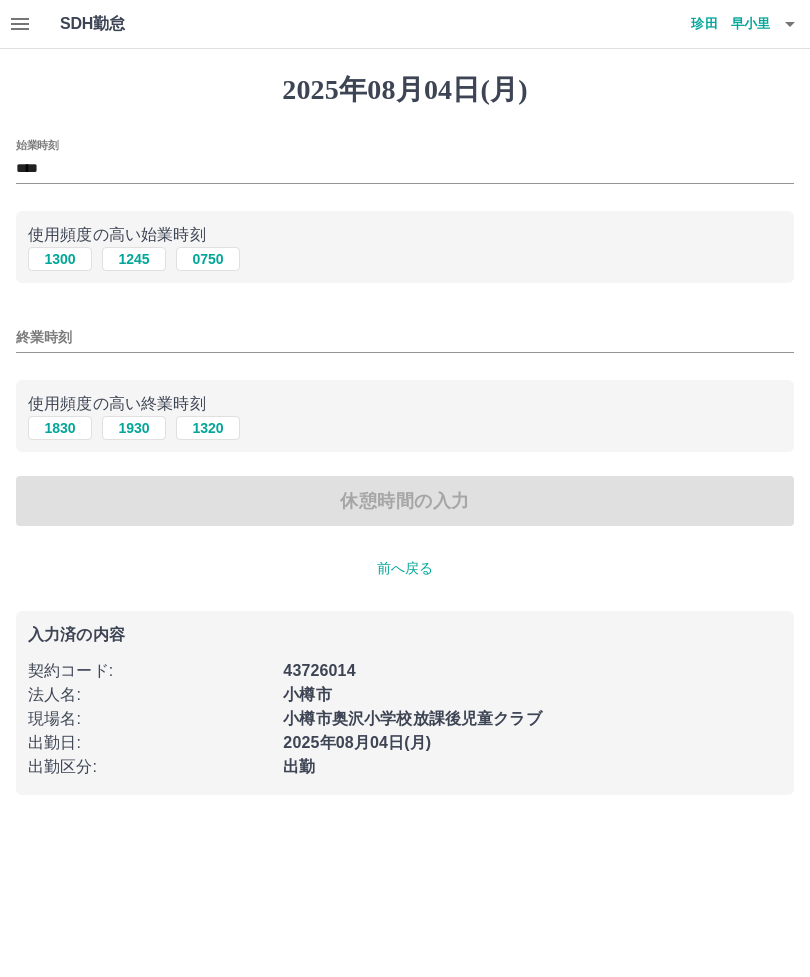 click on "1830" at bounding box center [60, 428] 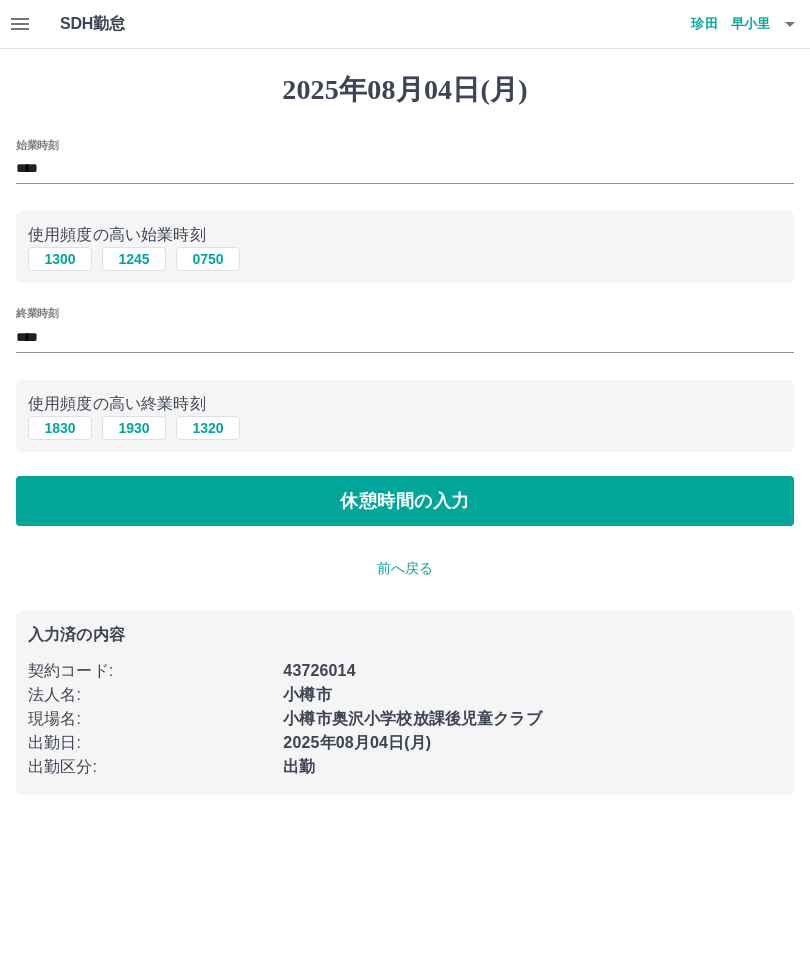 click on "休憩時間の入力" at bounding box center (405, 501) 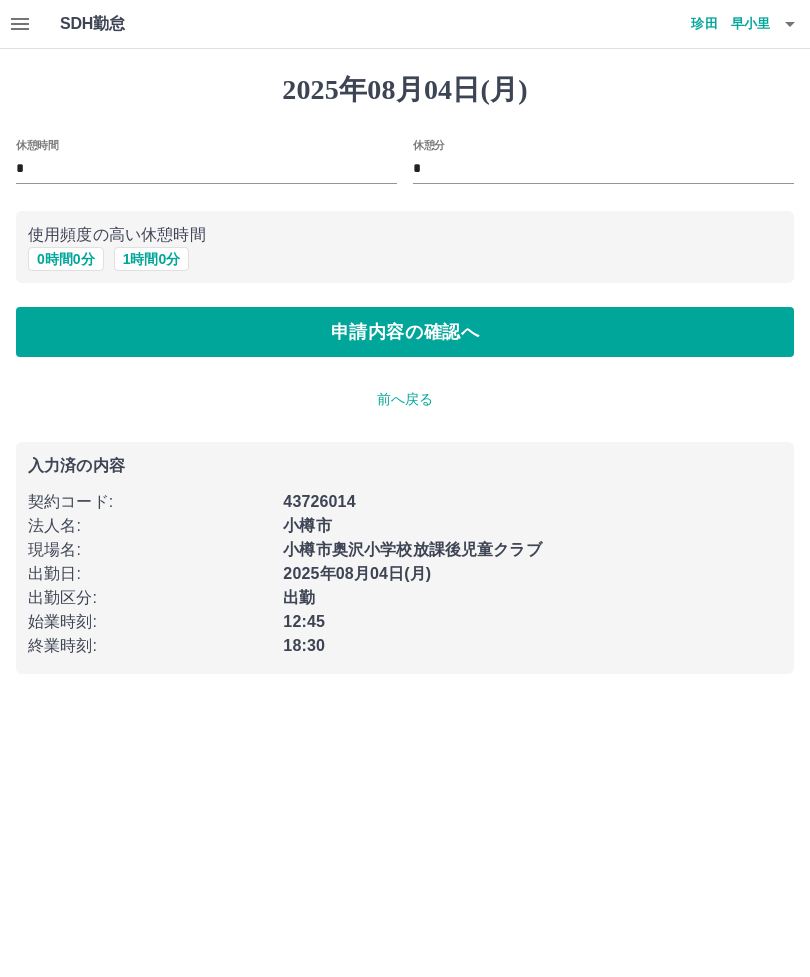 click on "0 時間 0 分" at bounding box center [66, 259] 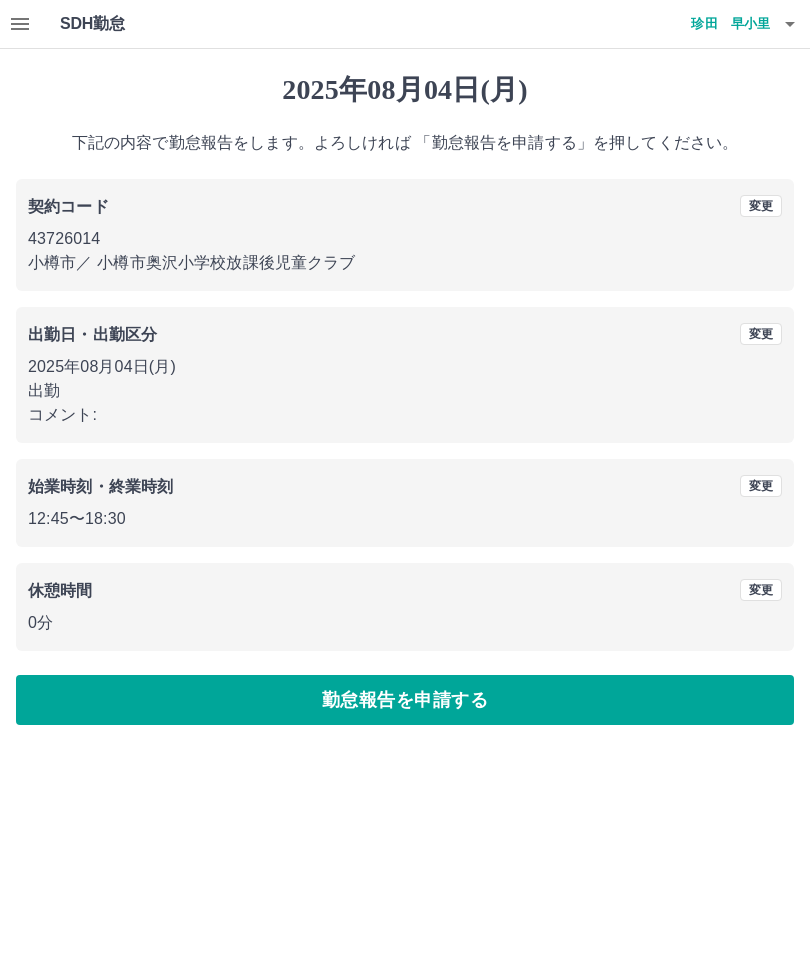 click on "勤怠報告を申請する" at bounding box center (405, 700) 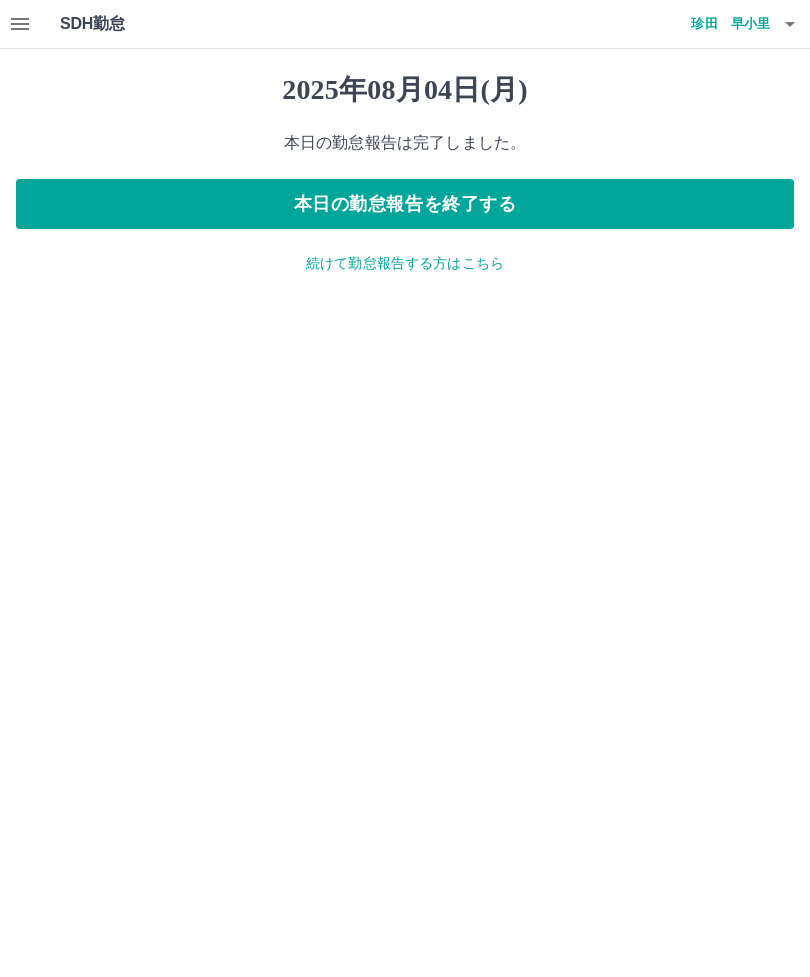 click on "本日の勤怠報告を終了する" at bounding box center (405, 204) 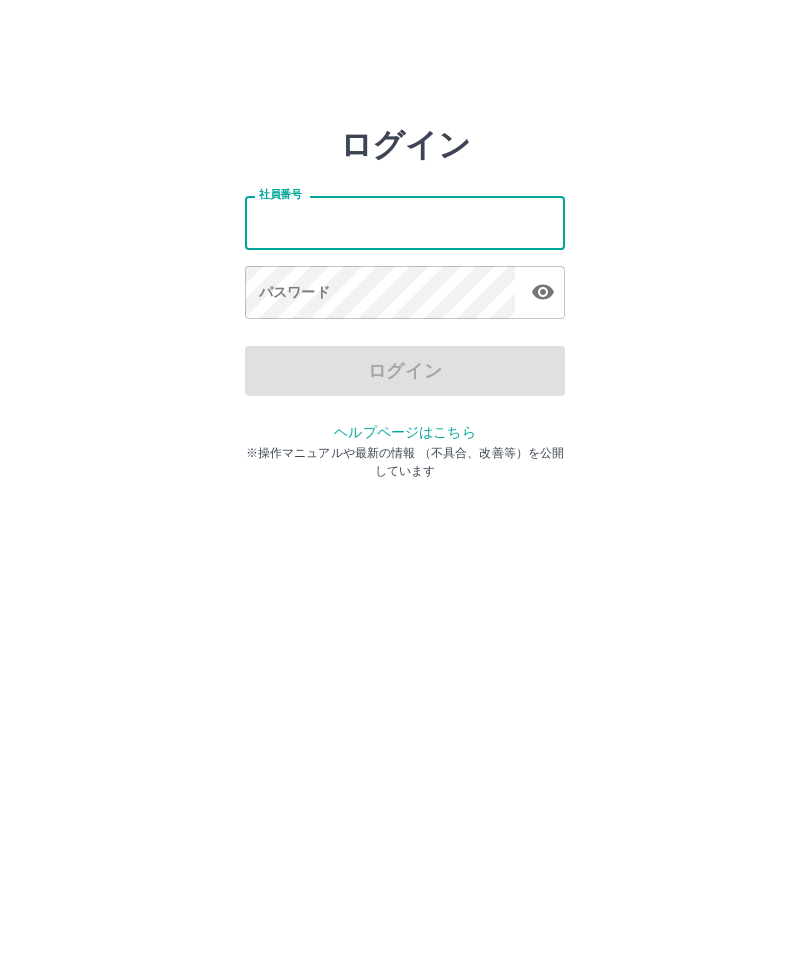 scroll, scrollTop: 0, scrollLeft: 0, axis: both 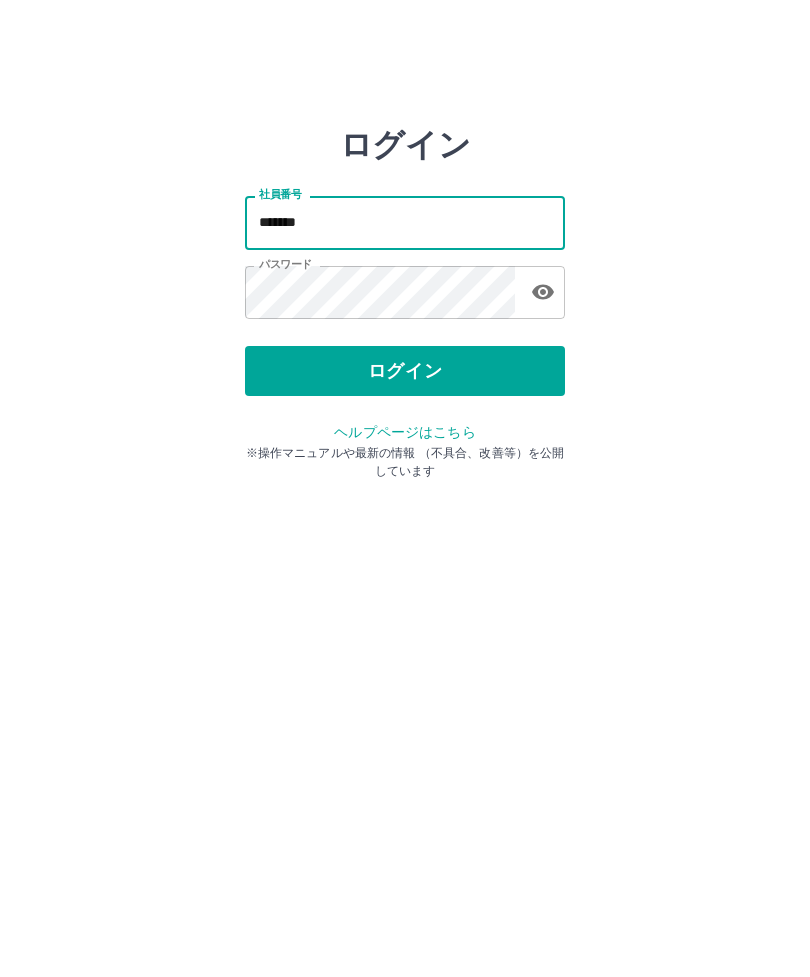 click on "ログイン" at bounding box center [405, 371] 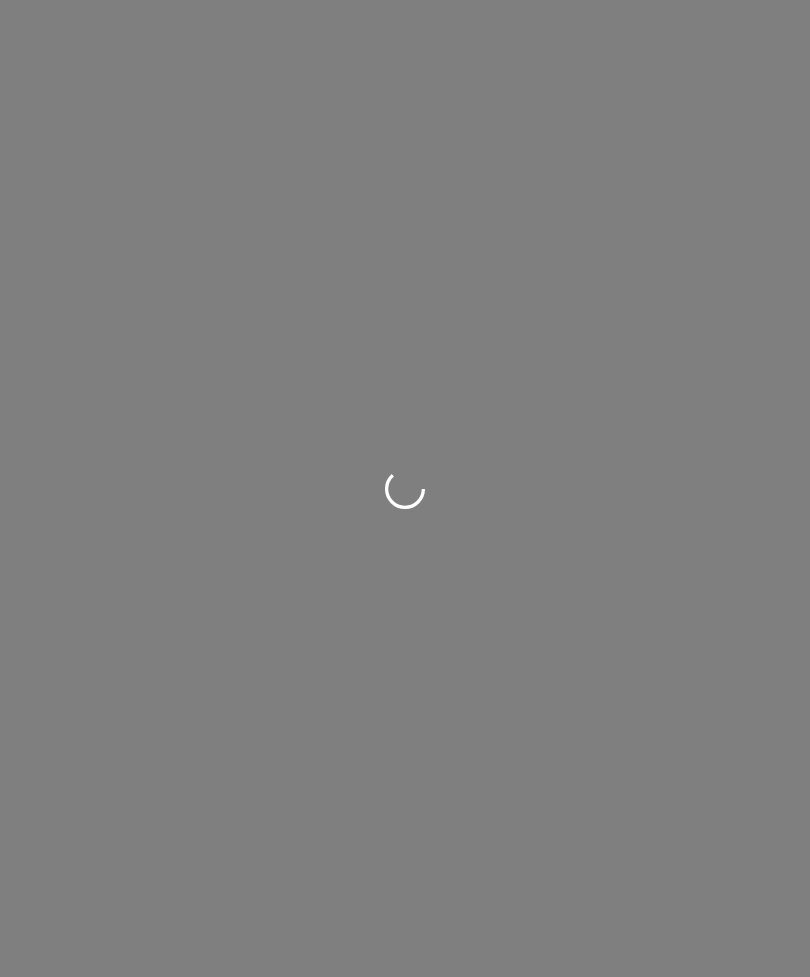 scroll, scrollTop: 0, scrollLeft: 0, axis: both 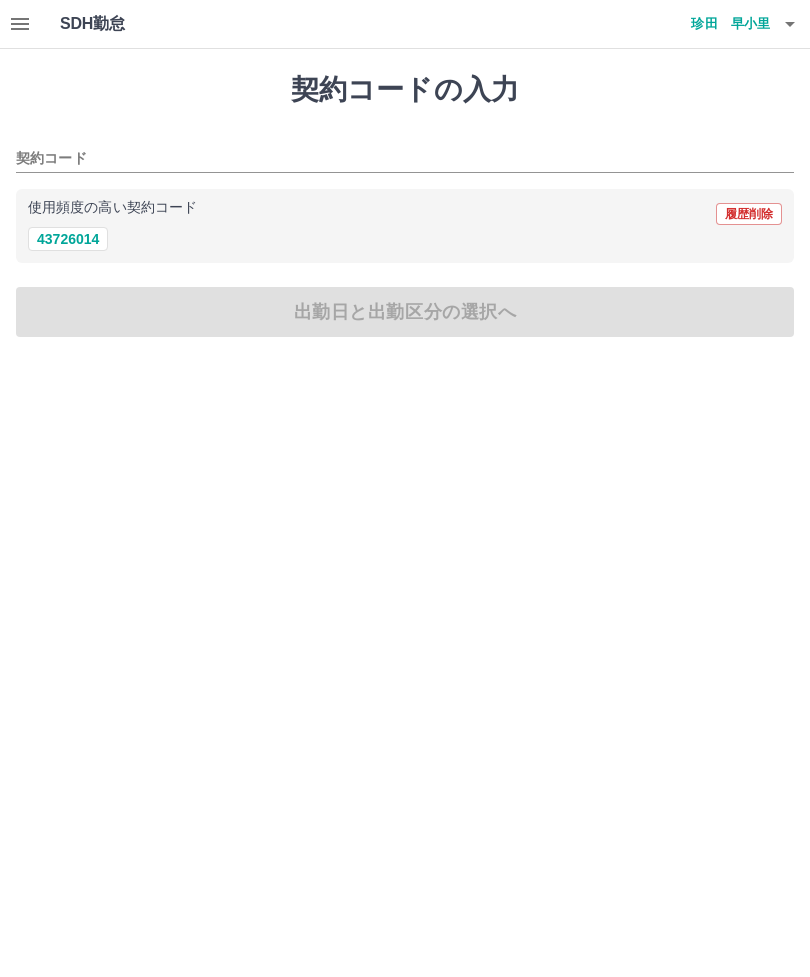 click at bounding box center [20, 24] 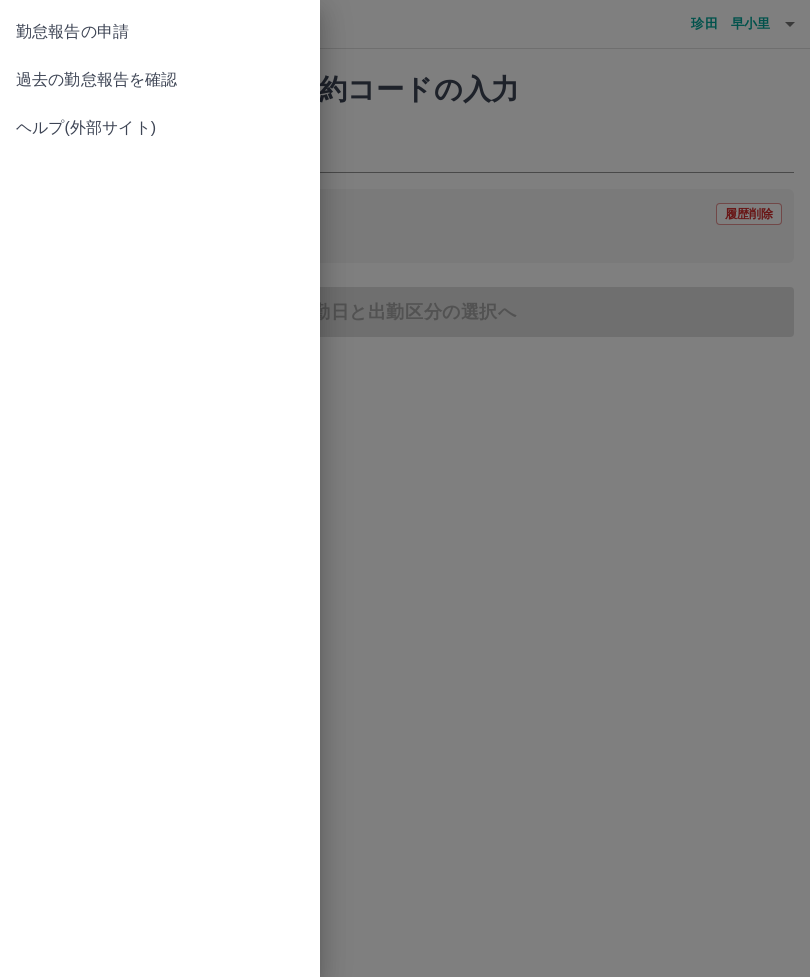click on "過去の勤怠報告を確認" at bounding box center [160, 80] 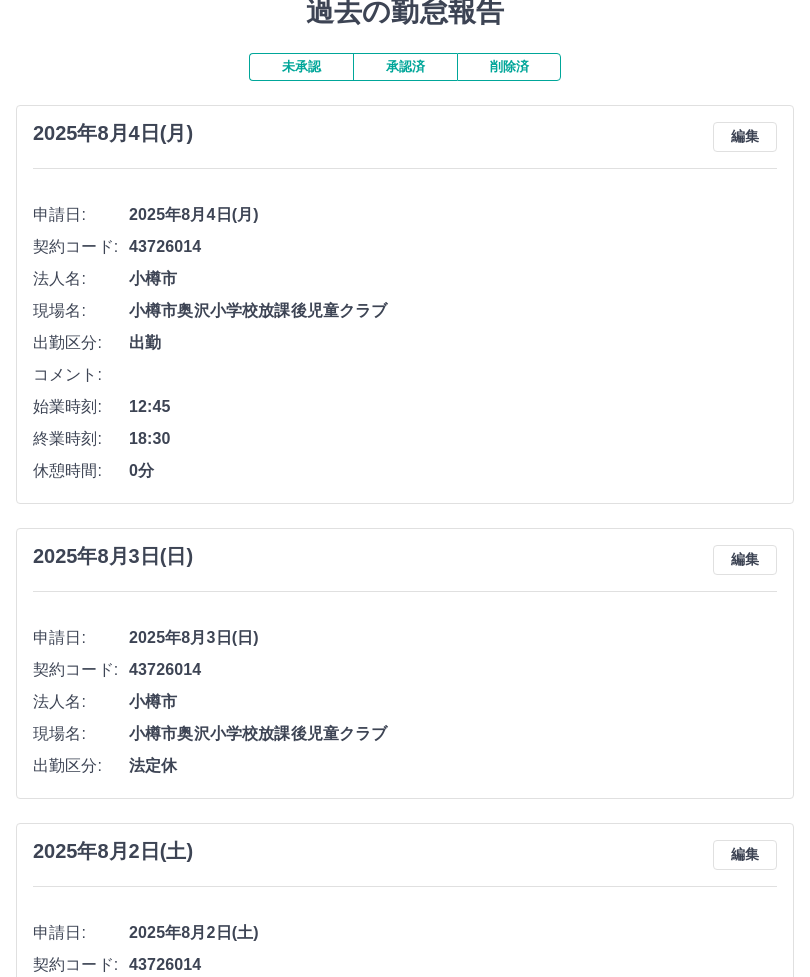 scroll, scrollTop: 77, scrollLeft: 0, axis: vertical 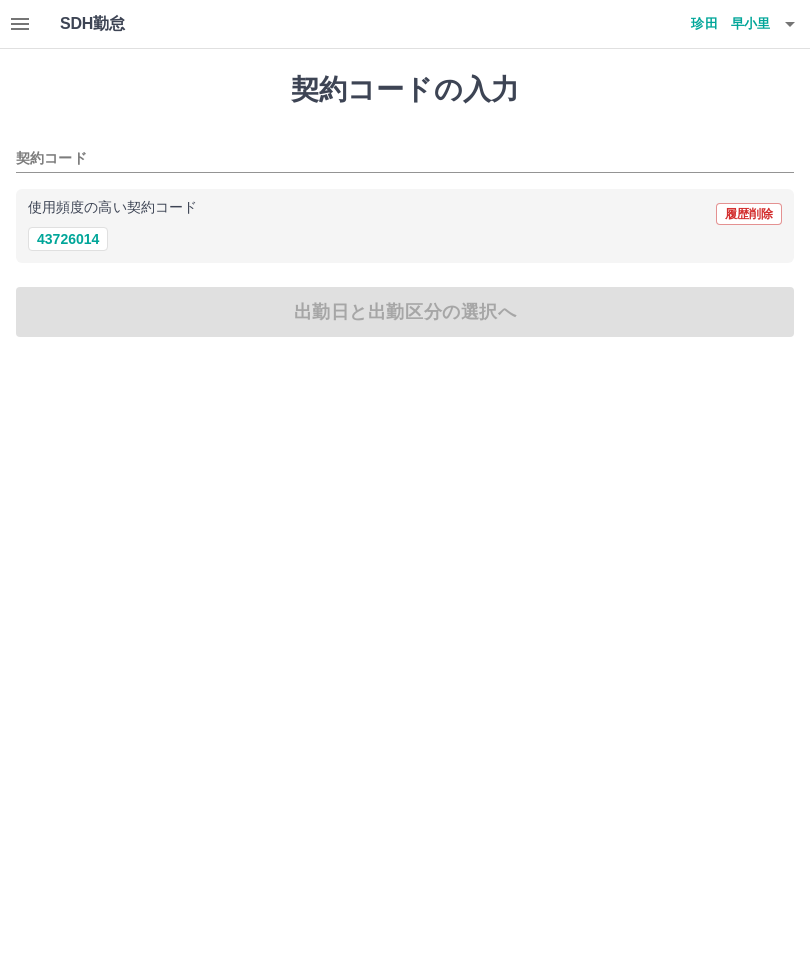 click on "契約コード" at bounding box center (390, 159) 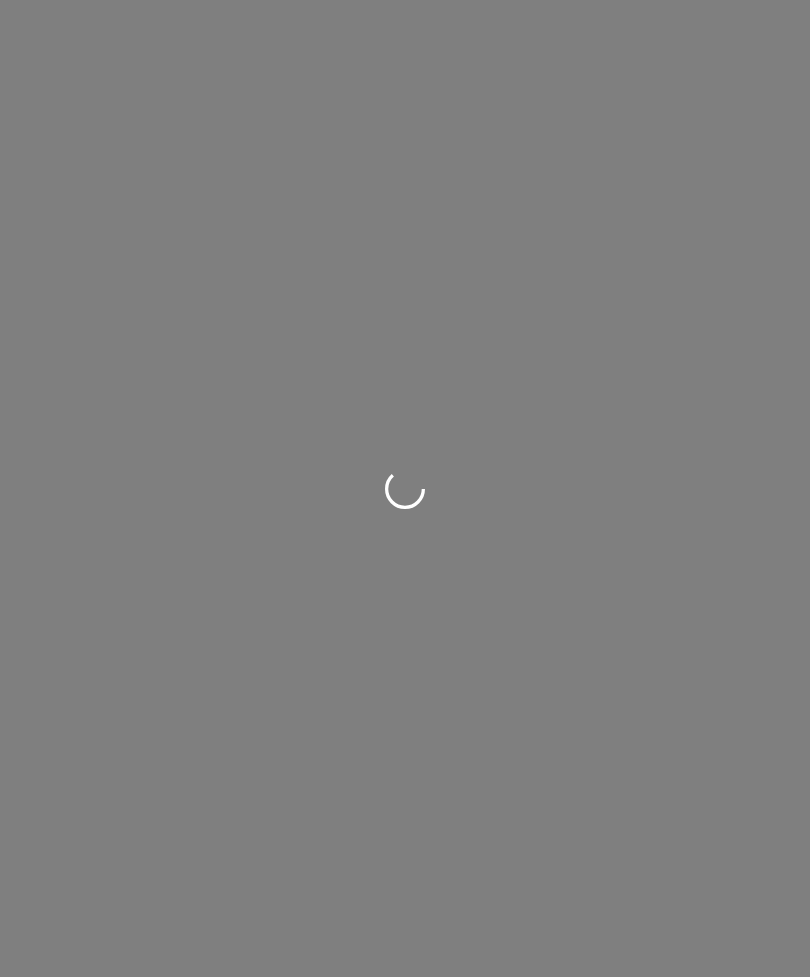 scroll, scrollTop: 0, scrollLeft: 0, axis: both 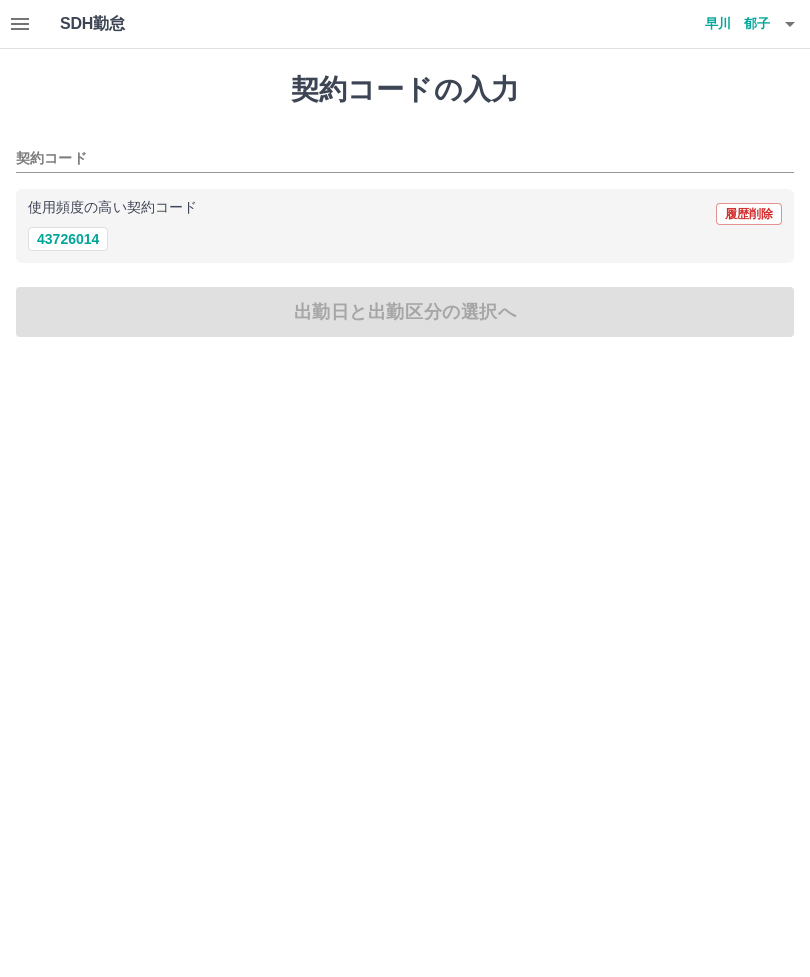 click on "43726014" at bounding box center (68, 239) 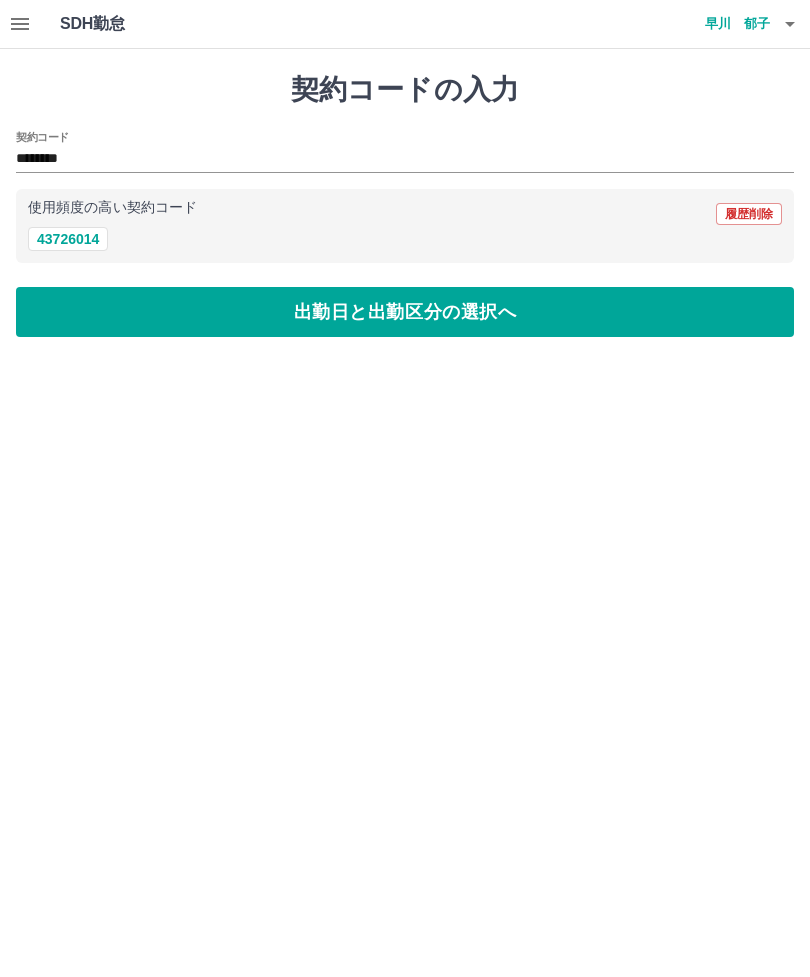 click on "出勤日と出勤区分の選択へ" at bounding box center (405, 312) 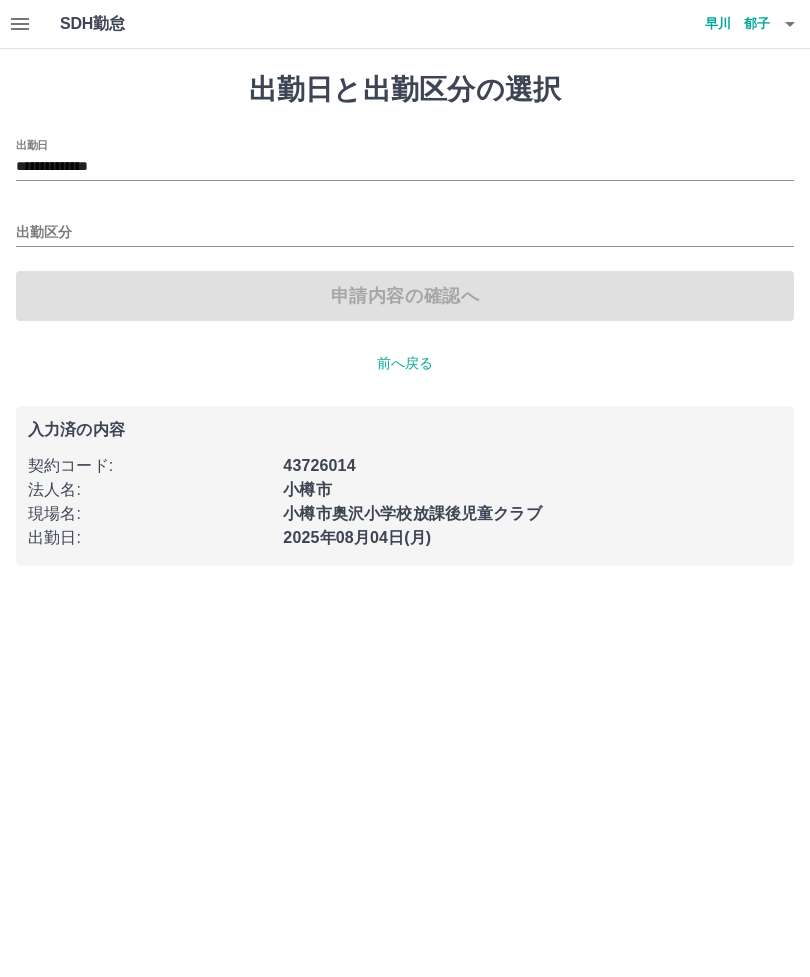 click on "**********" at bounding box center [405, 167] 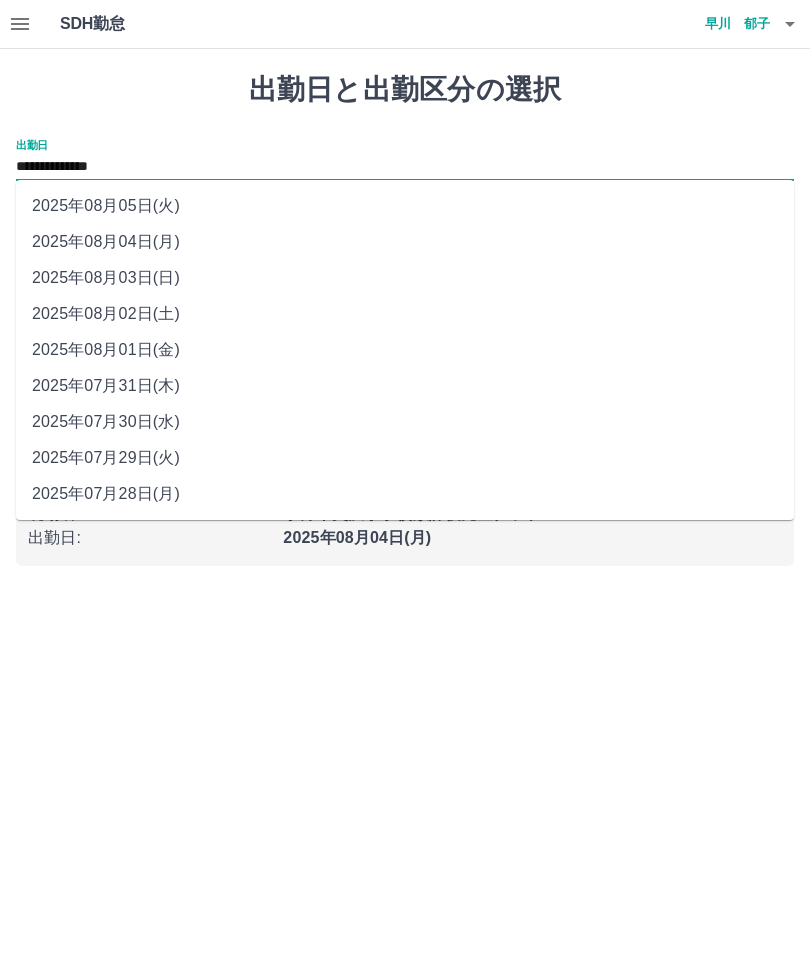 click on "2025年08月02日(土)" at bounding box center (405, 314) 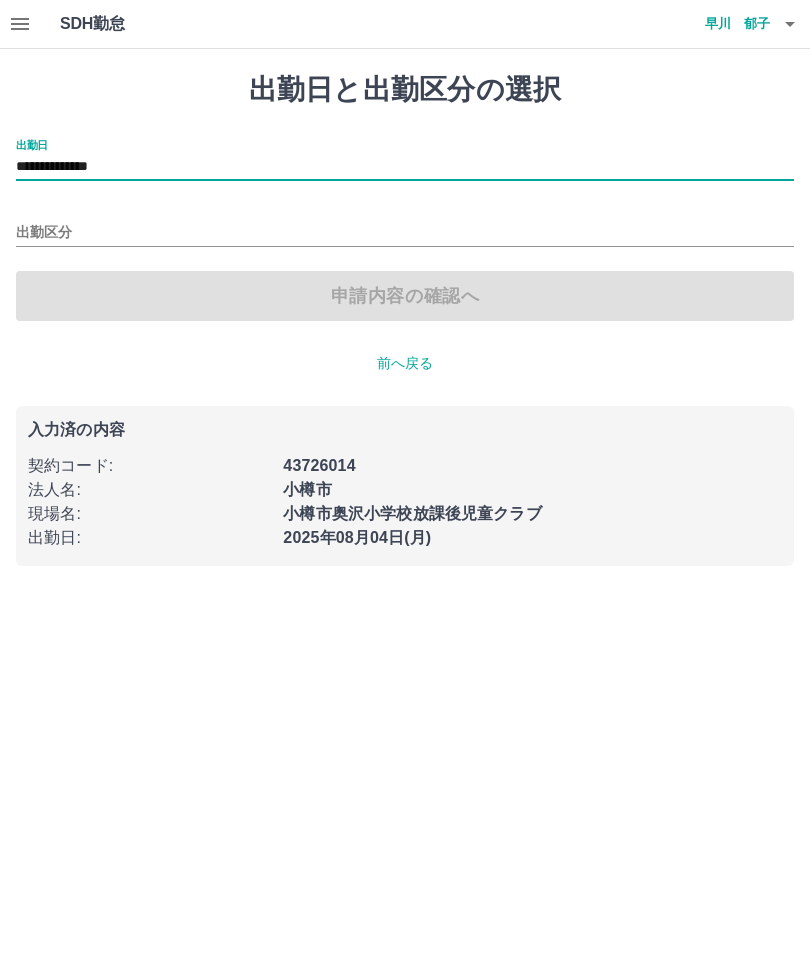 click on "出勤区分" at bounding box center (405, 233) 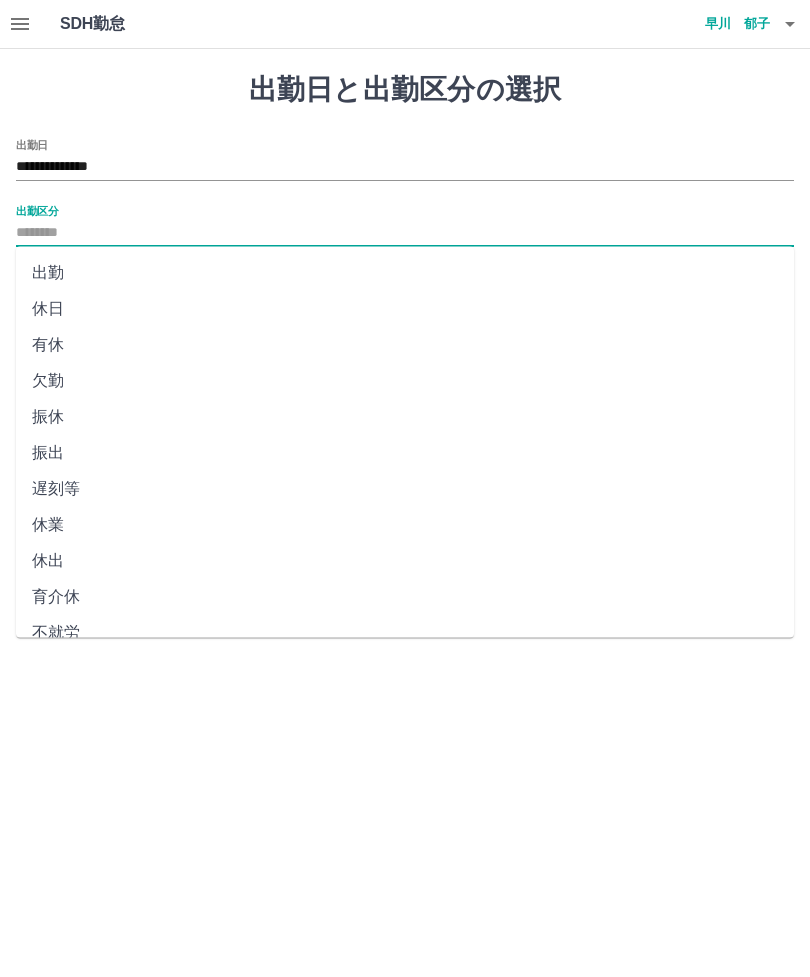 click on "休日" at bounding box center (405, 309) 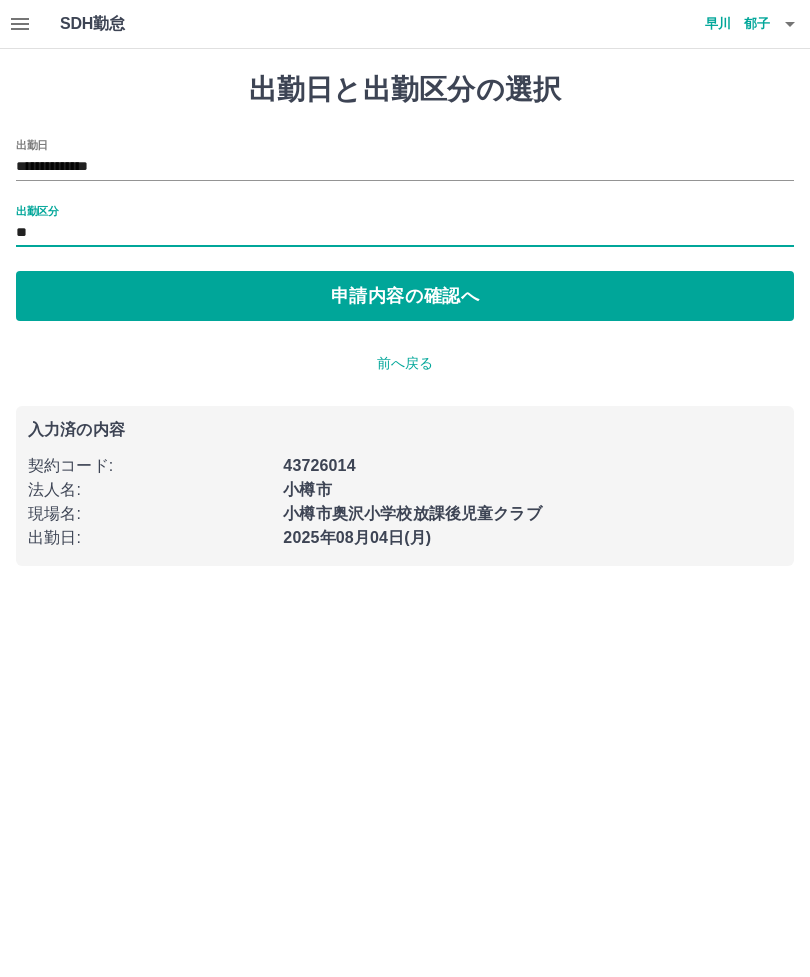click on "申請内容の確認へ" at bounding box center (405, 296) 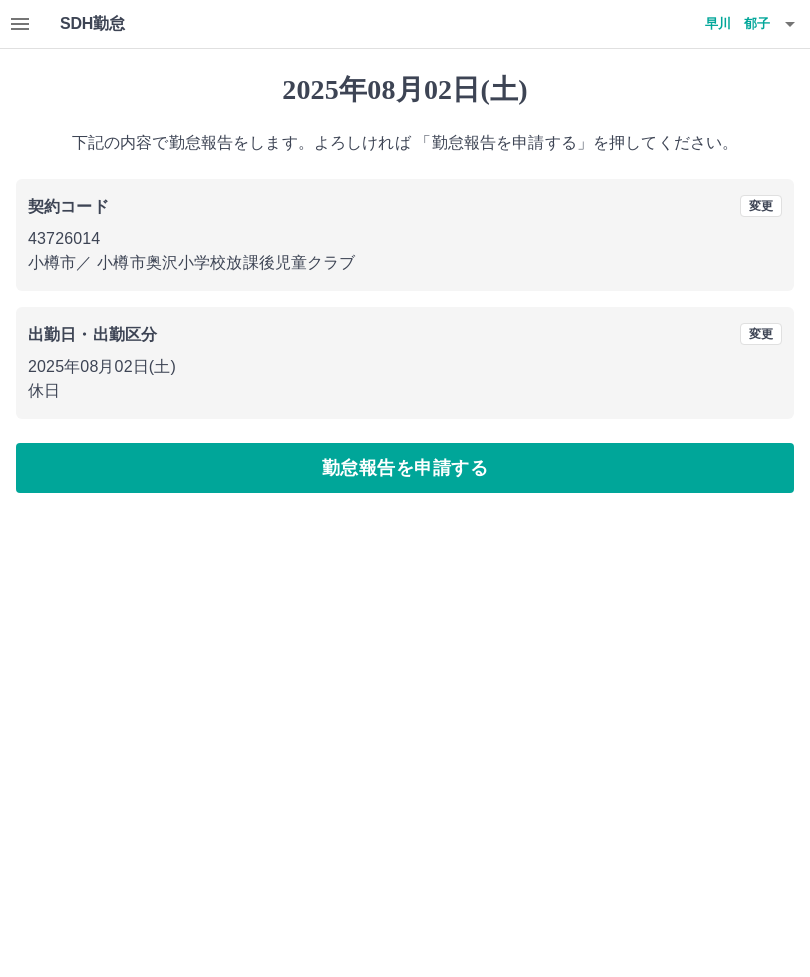 click on "勤怠報告を申請する" at bounding box center (405, 468) 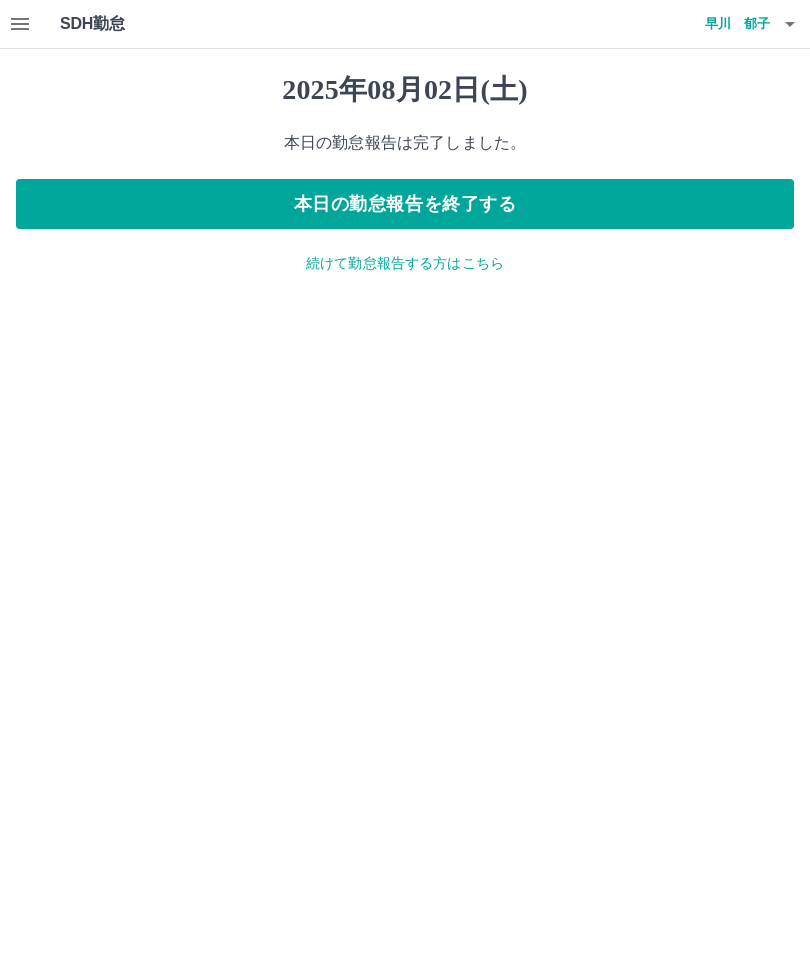 click on "続けて勤怠報告する方はこちら" at bounding box center [405, 263] 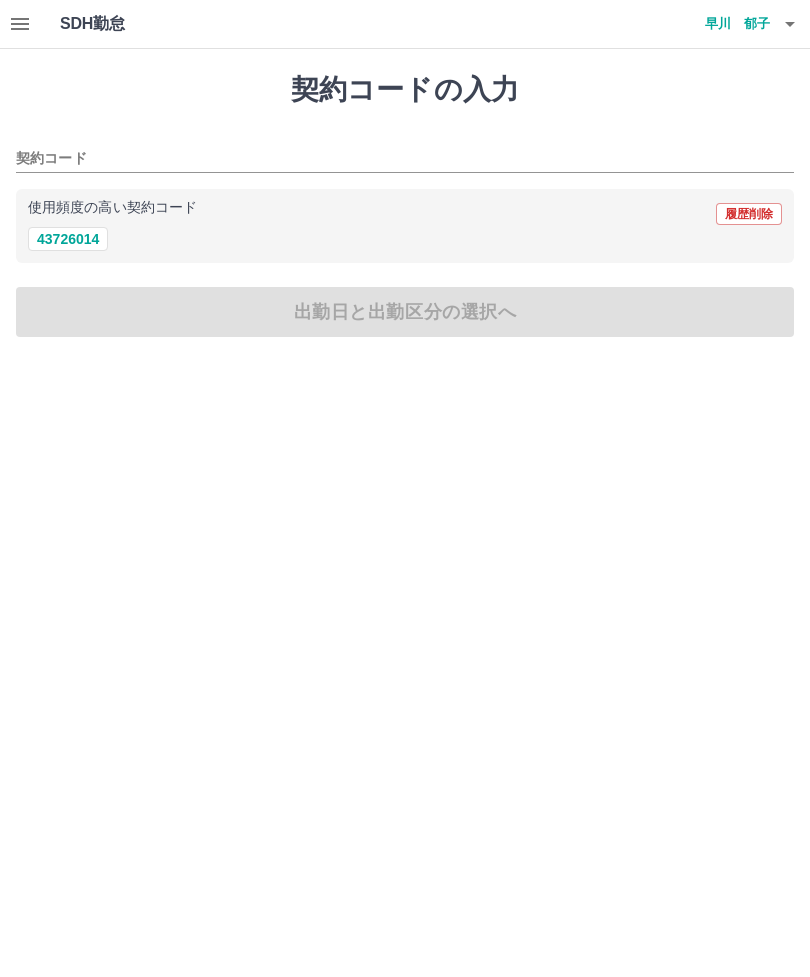 click on "契約コード" at bounding box center (390, 159) 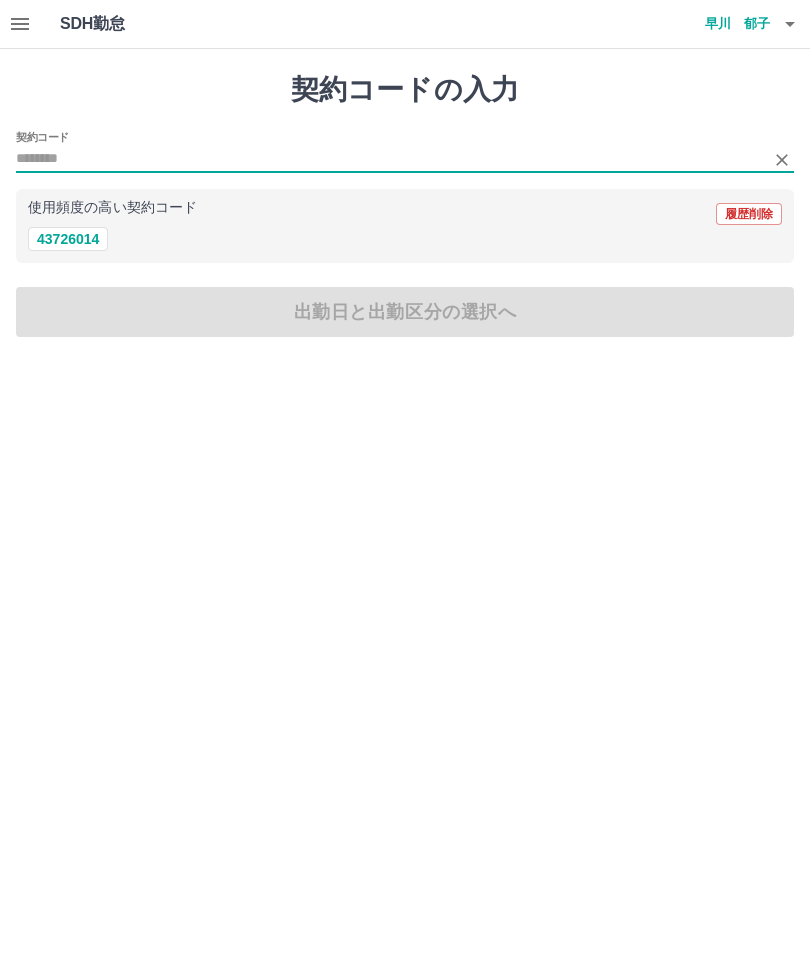 click on "43726014" at bounding box center [68, 239] 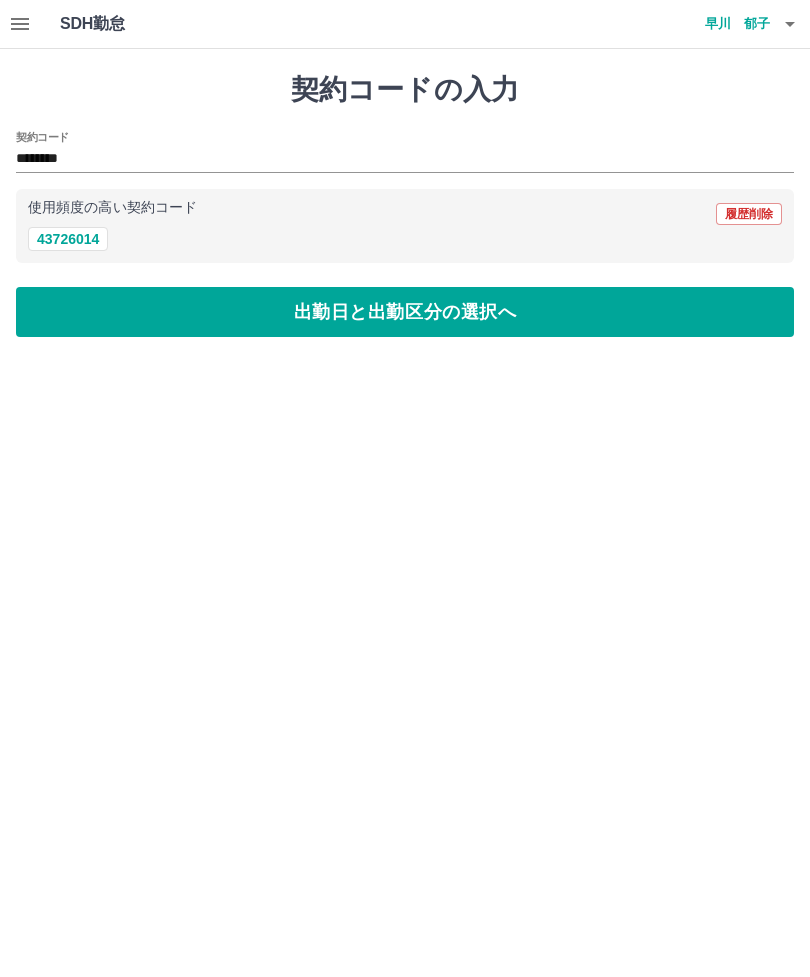 type on "********" 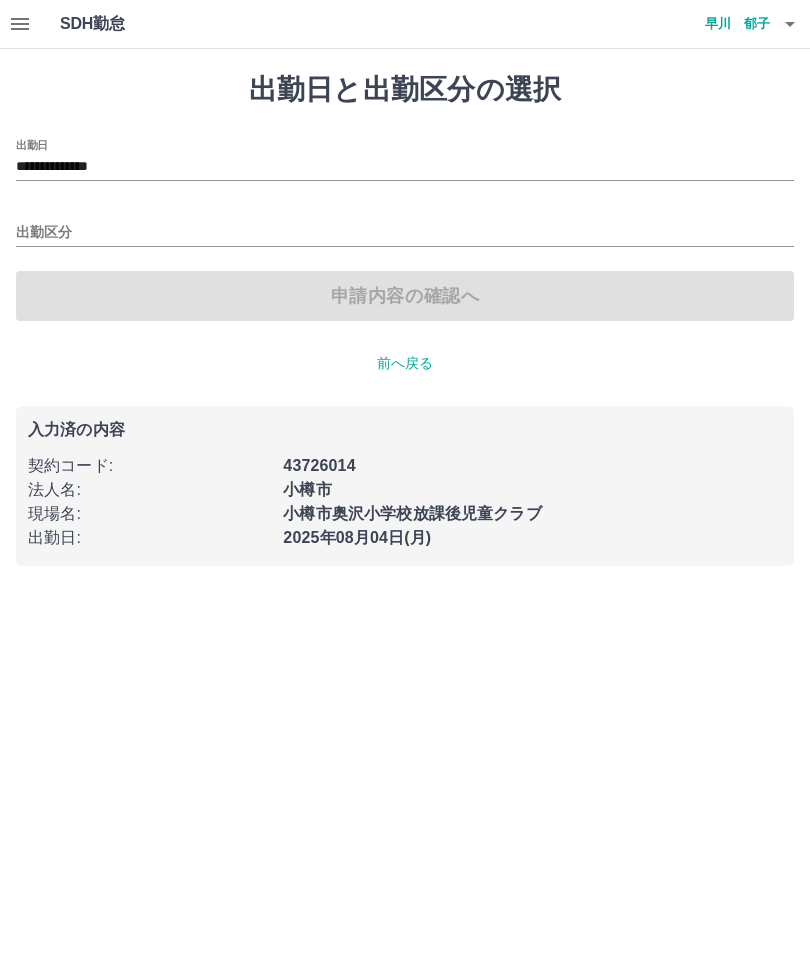click on "出勤区分" at bounding box center [405, 233] 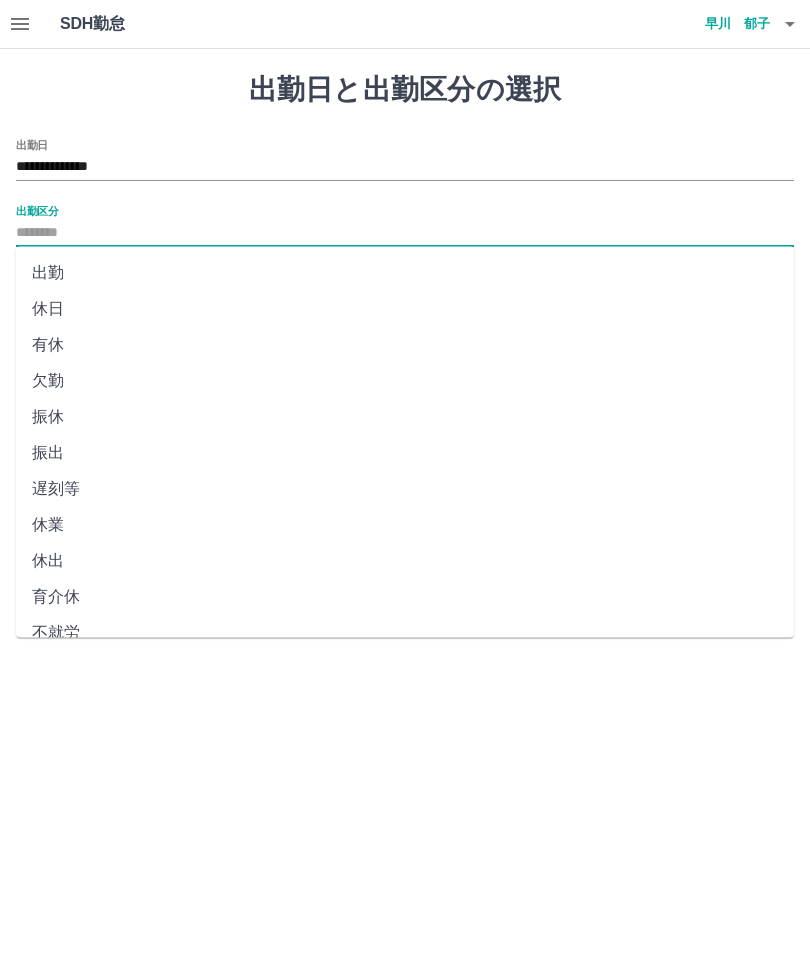 click on "出勤" at bounding box center [405, 273] 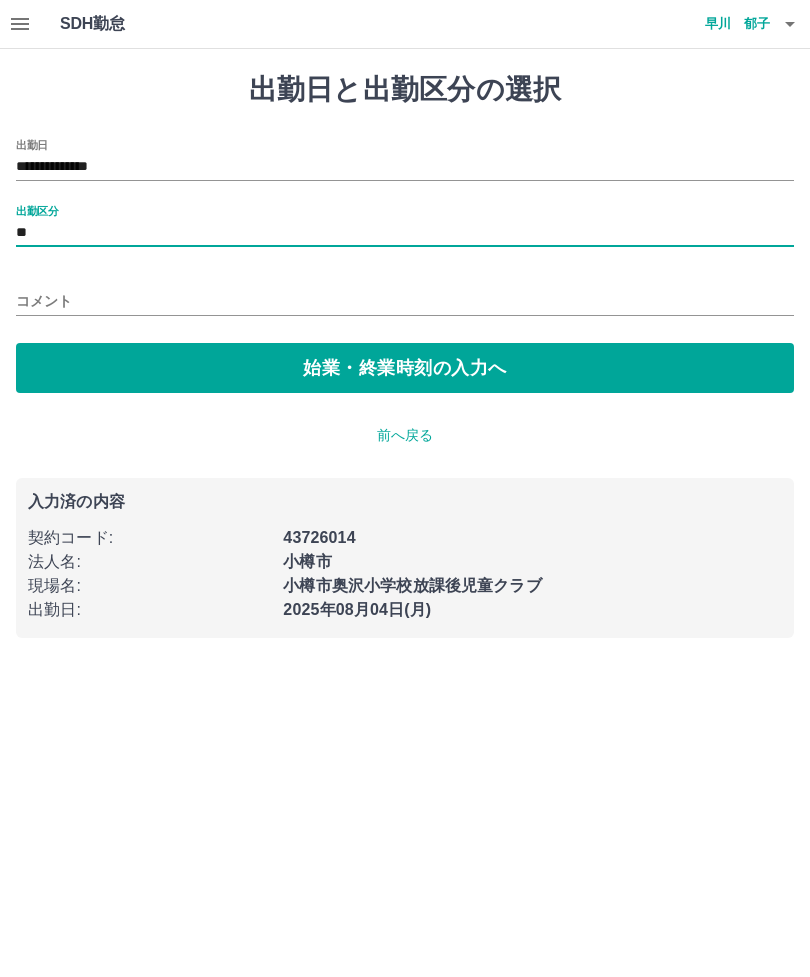 click on "始業・終業時刻の入力へ" at bounding box center (405, 368) 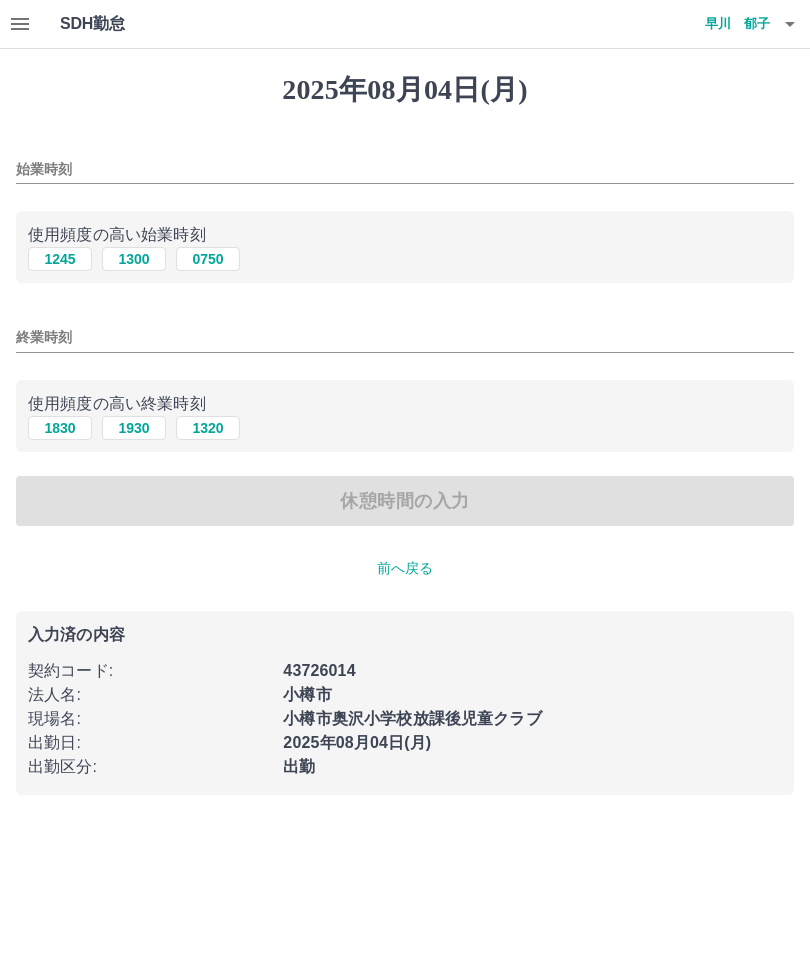 click on "1245" at bounding box center (60, 259) 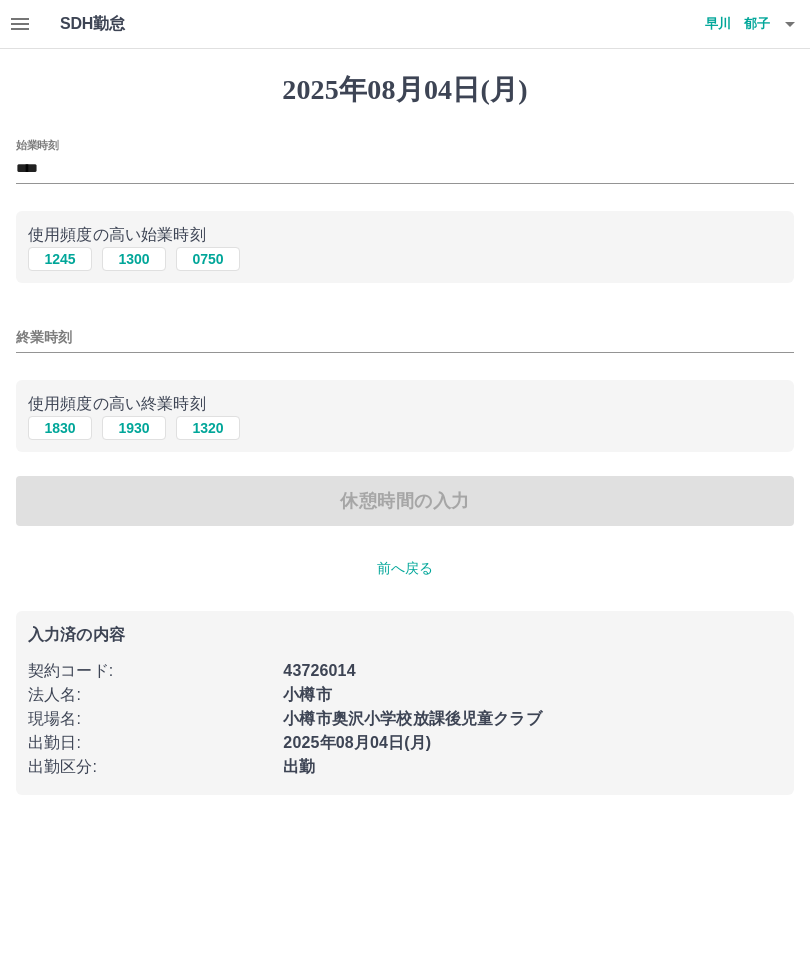 click on "1830" at bounding box center [60, 428] 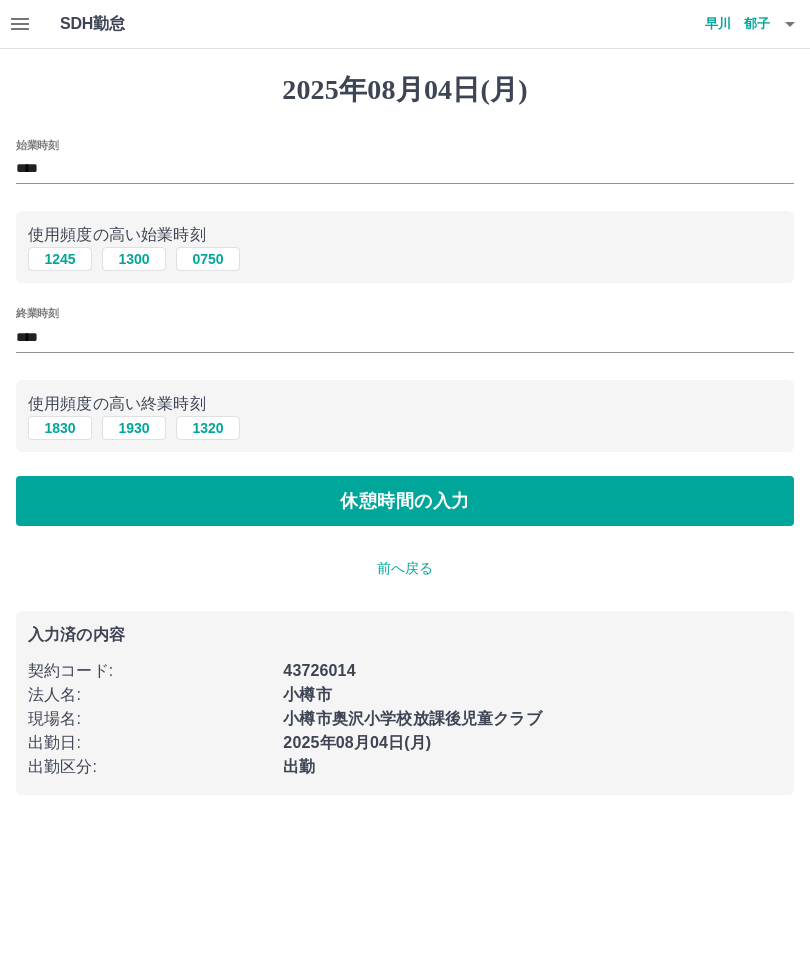 click on "休憩時間の入力" at bounding box center [405, 501] 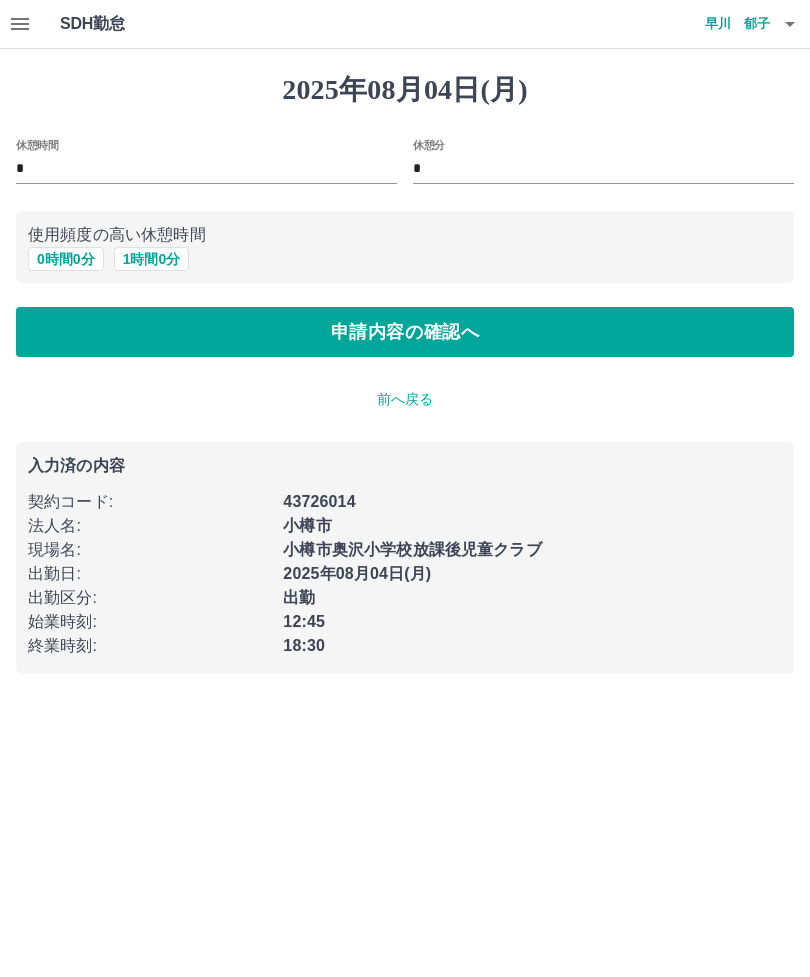 click on "0 時間 0 分" at bounding box center [66, 259] 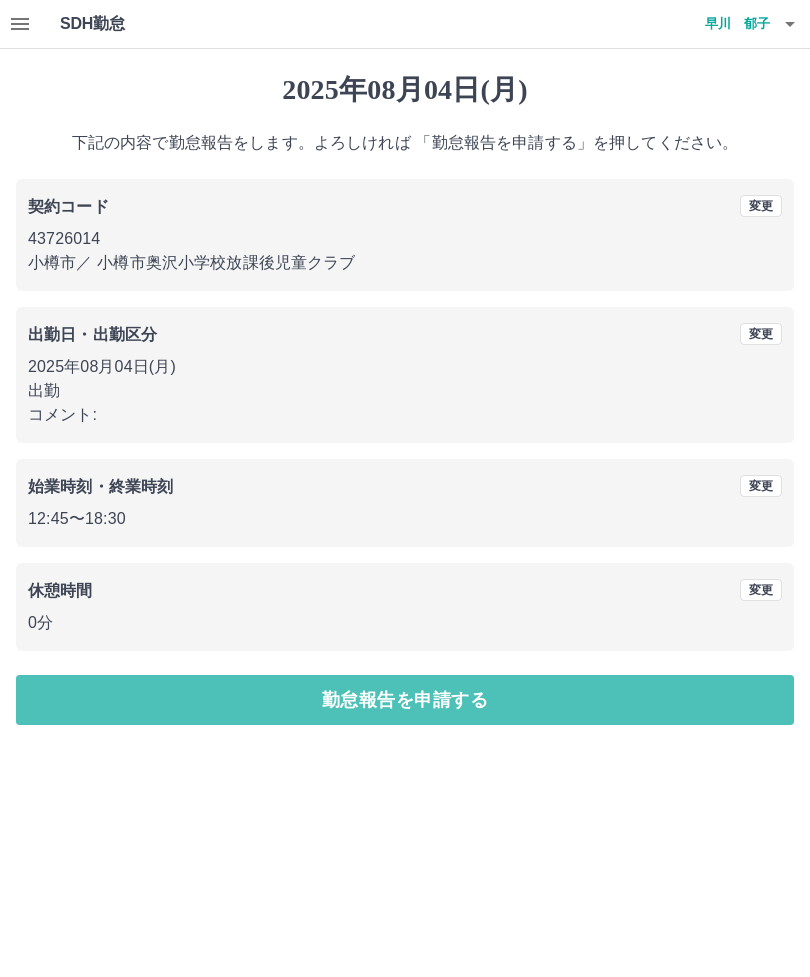 click on "勤怠報告を申請する" at bounding box center (405, 700) 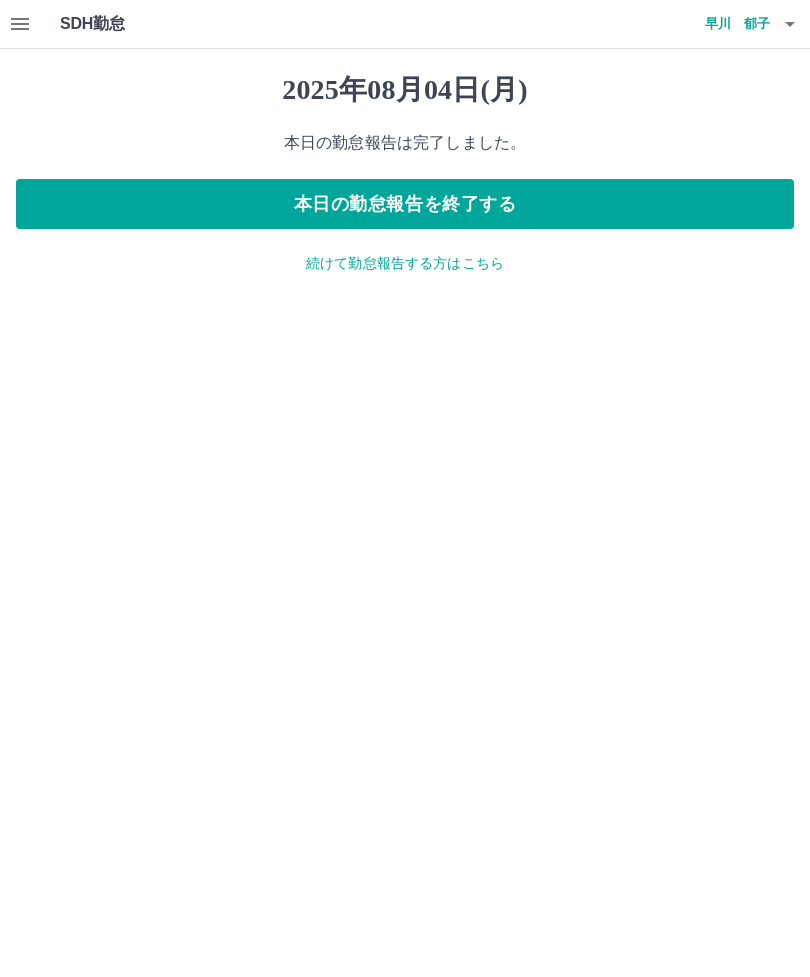click on "続けて勤怠報告する方はこちら" at bounding box center [405, 263] 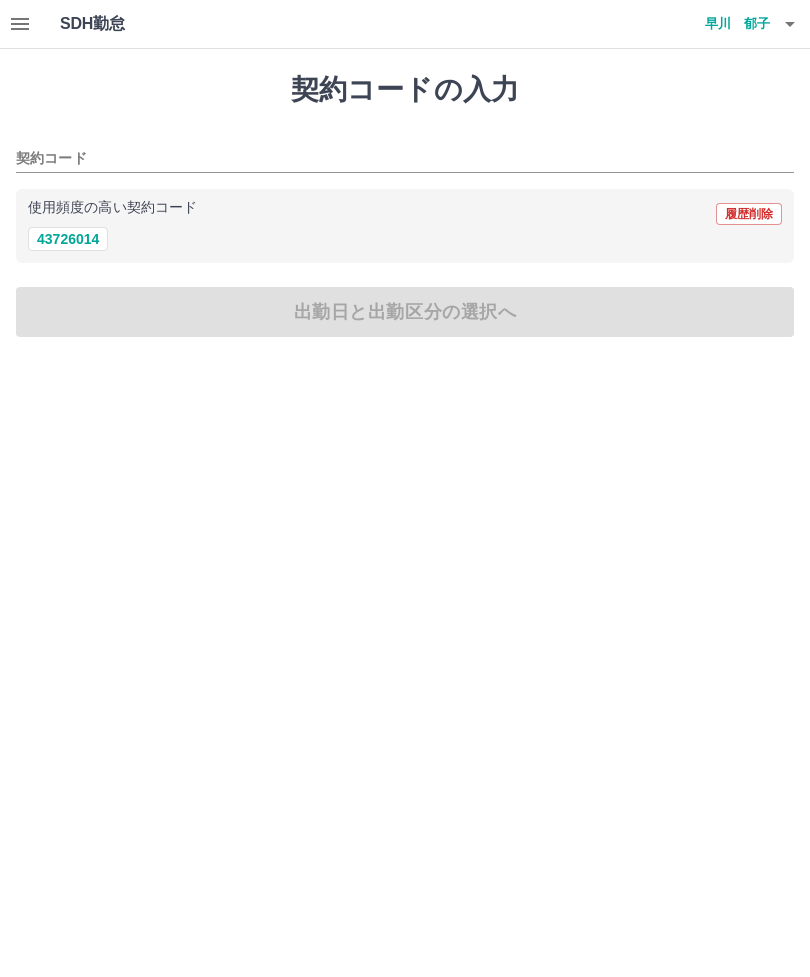click on "43726014" at bounding box center [68, 239] 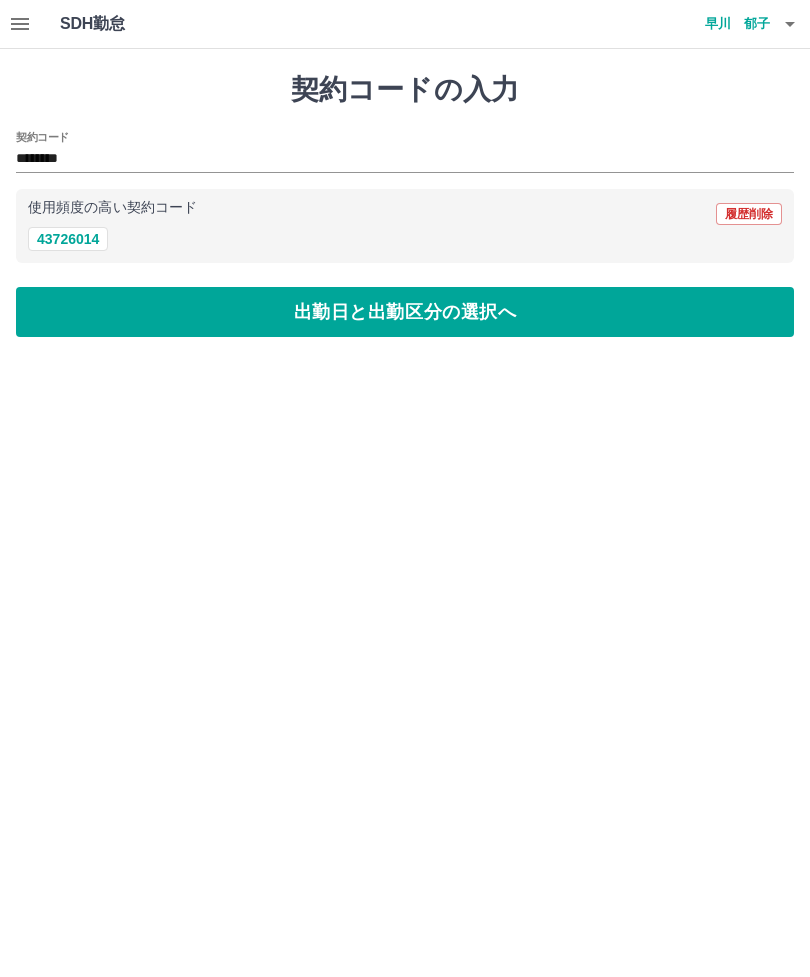 click on "出勤日と出勤区分の選択へ" at bounding box center (405, 312) 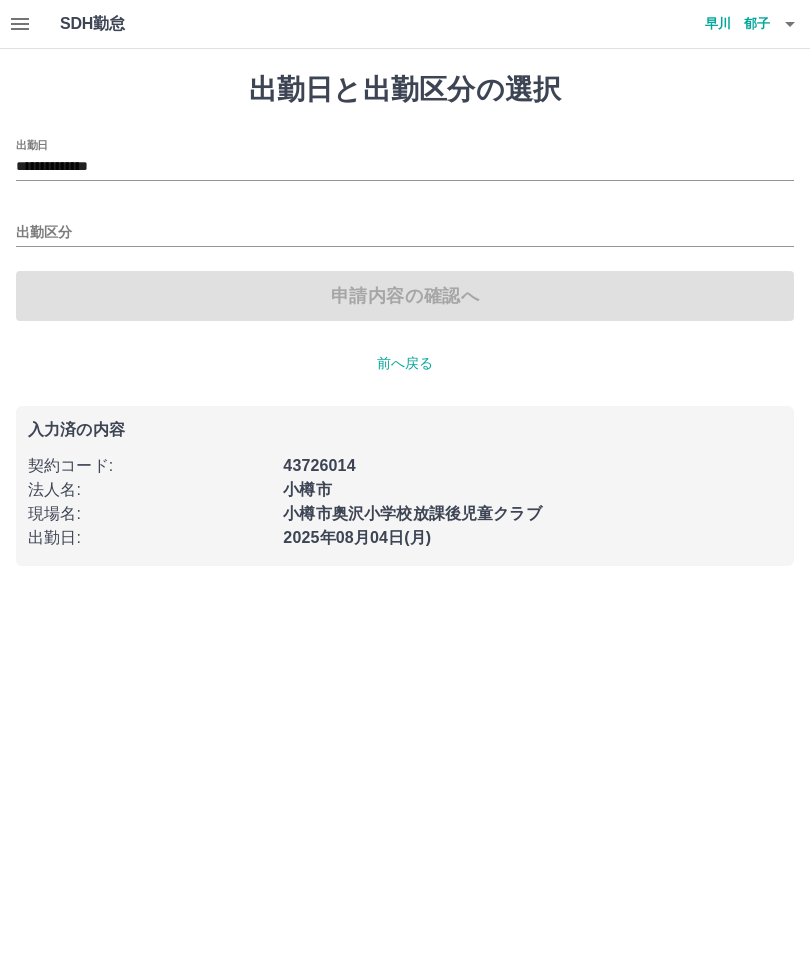 click on "**********" at bounding box center (405, 167) 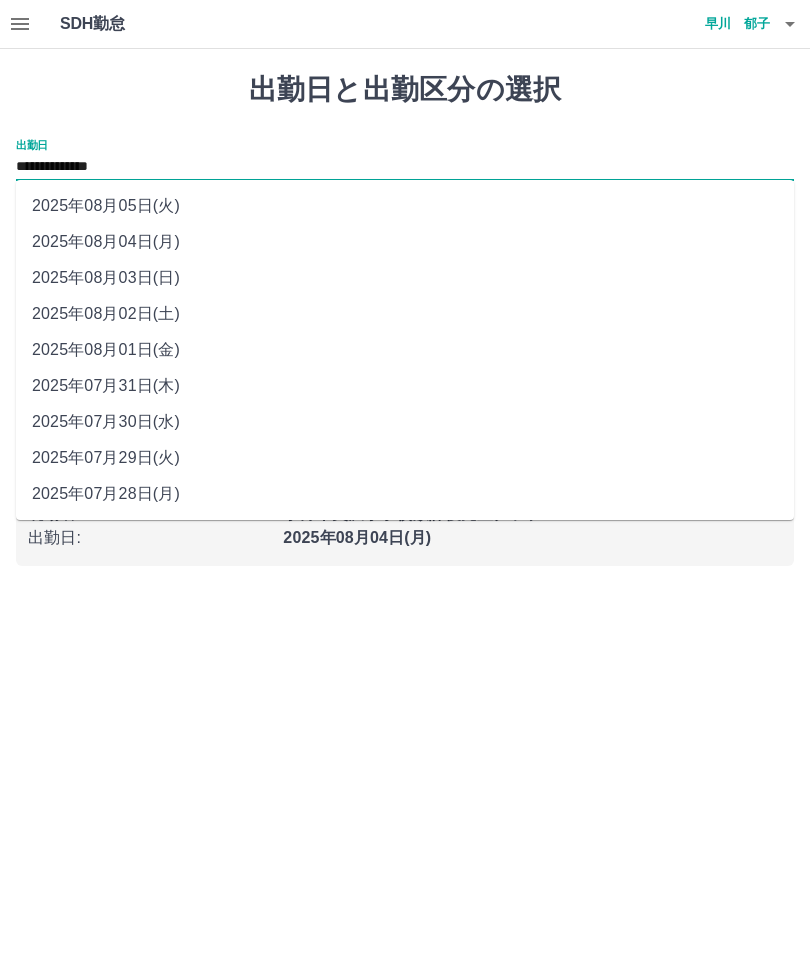 click on "2025年08月03日(日)" at bounding box center [405, 278] 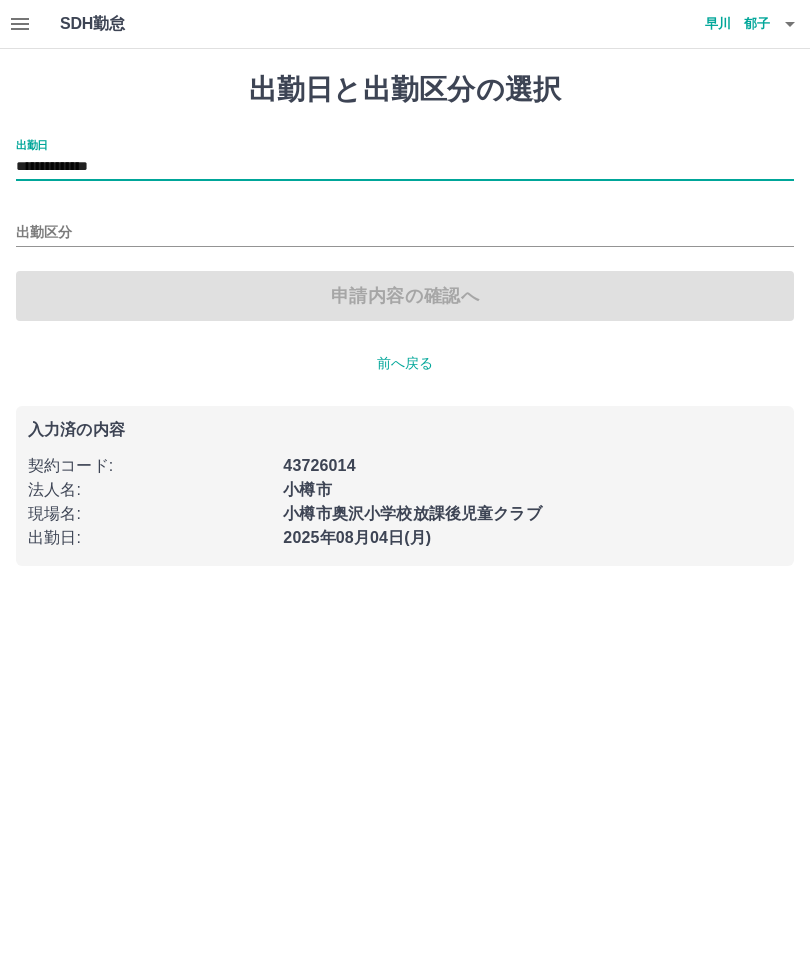 click on "出勤区分" at bounding box center (405, 233) 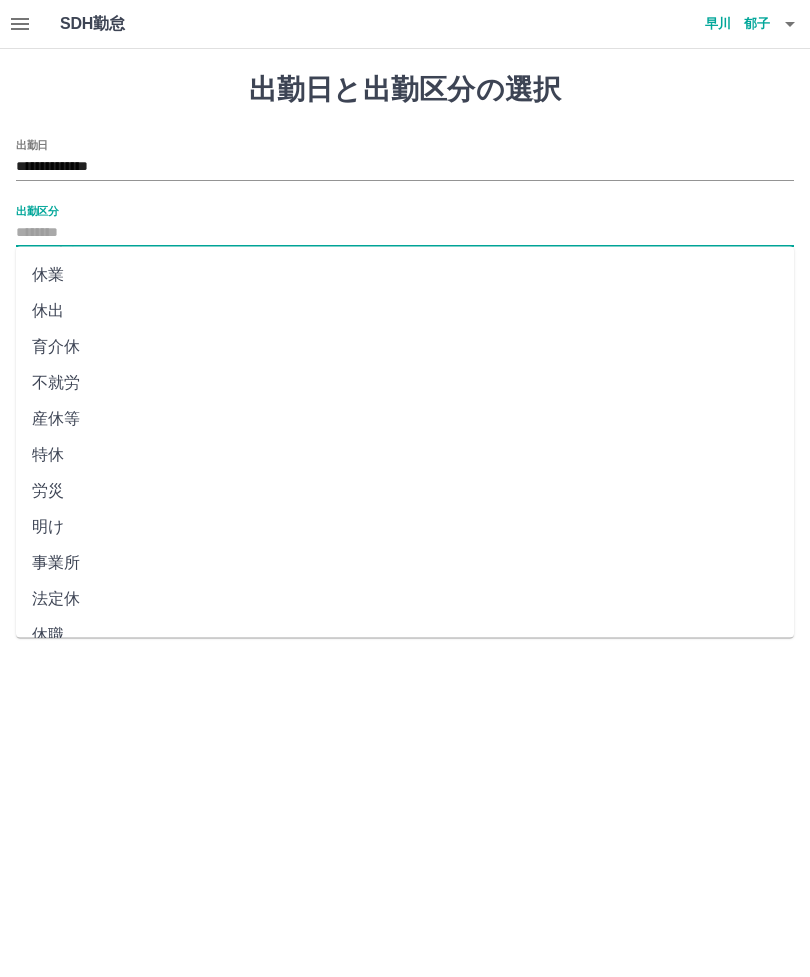 scroll, scrollTop: 248, scrollLeft: 0, axis: vertical 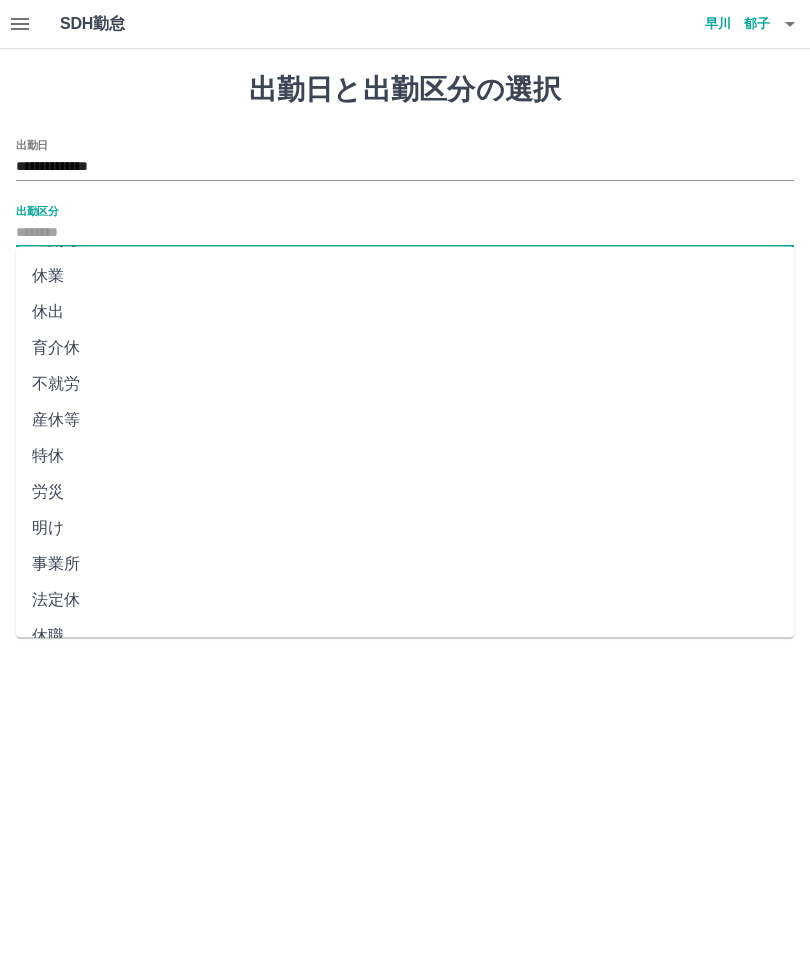 click on "法定休" at bounding box center [405, 601] 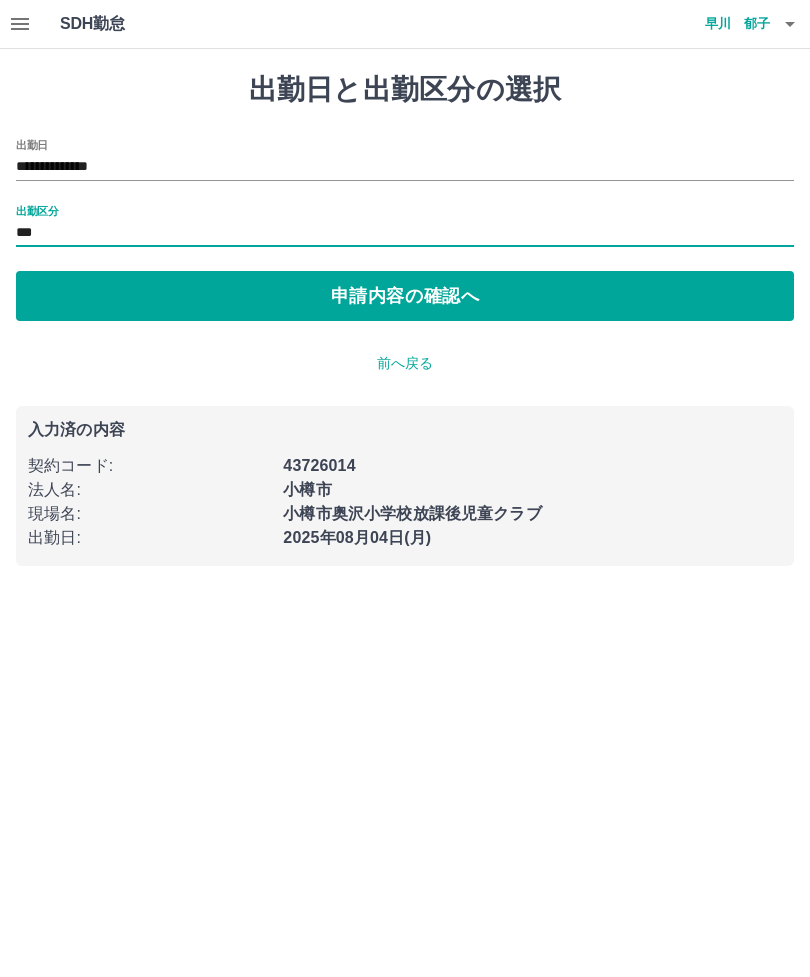 click on "申請内容の確認へ" at bounding box center [405, 296] 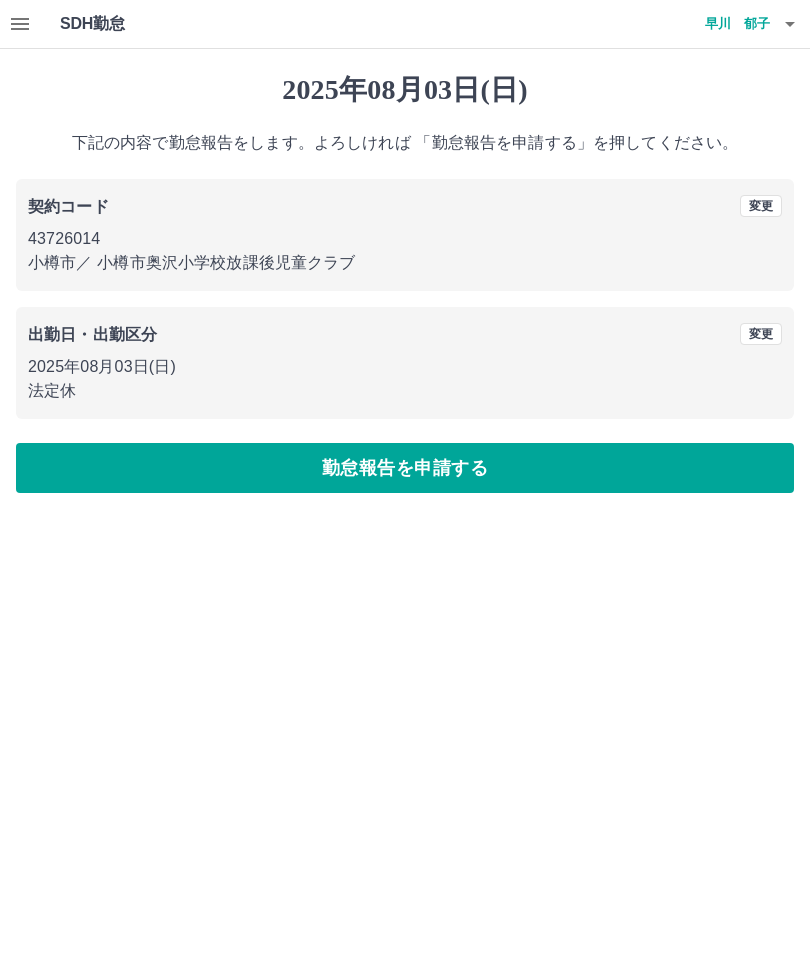 click on "勤怠報告を申請する" at bounding box center (405, 468) 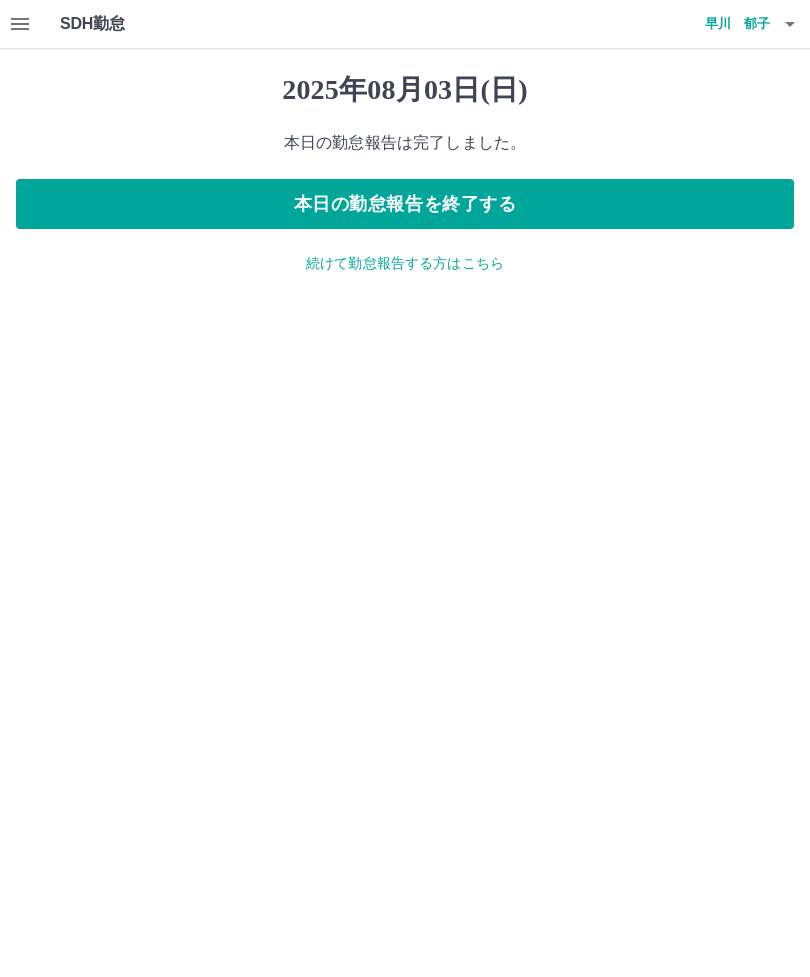 click on "本日の勤怠報告を終了する" at bounding box center [405, 204] 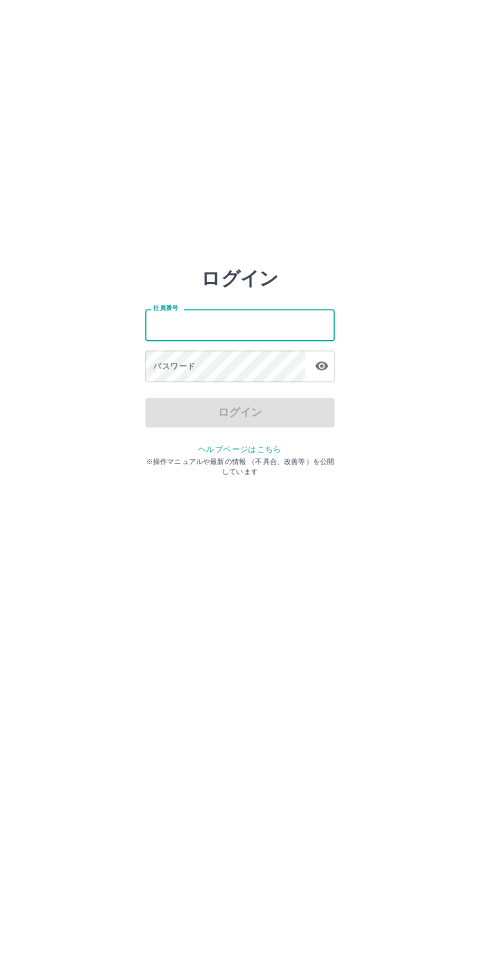 scroll, scrollTop: 0, scrollLeft: 0, axis: both 